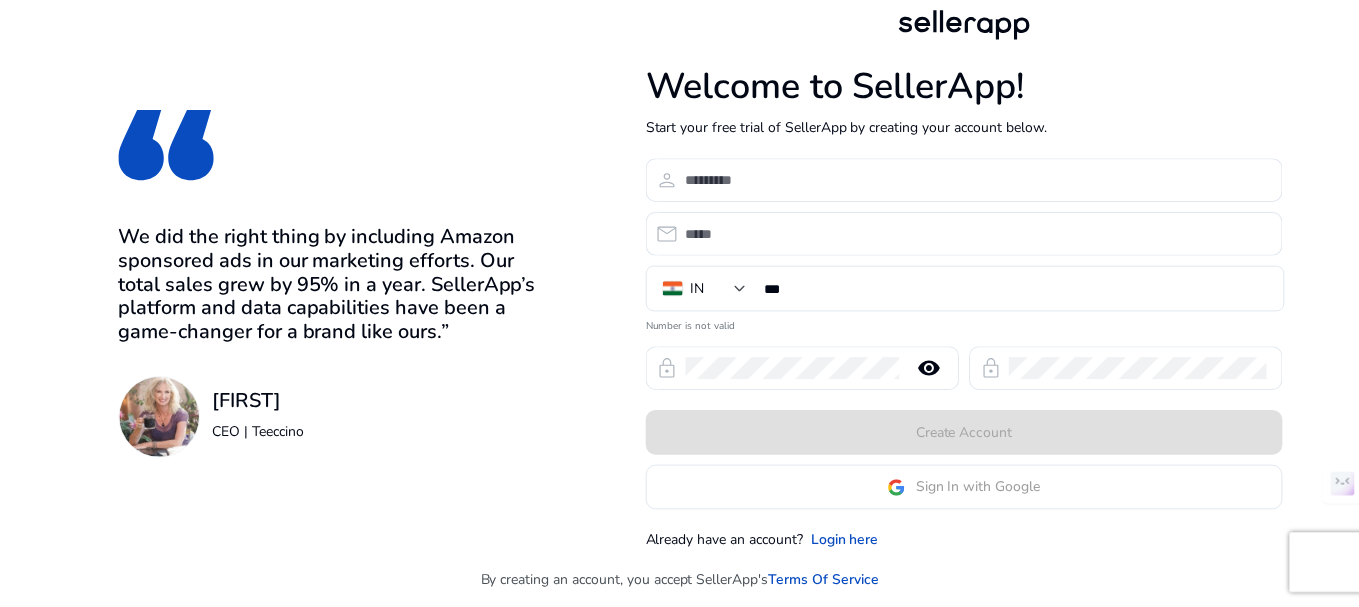 scroll, scrollTop: 0, scrollLeft: 0, axis: both 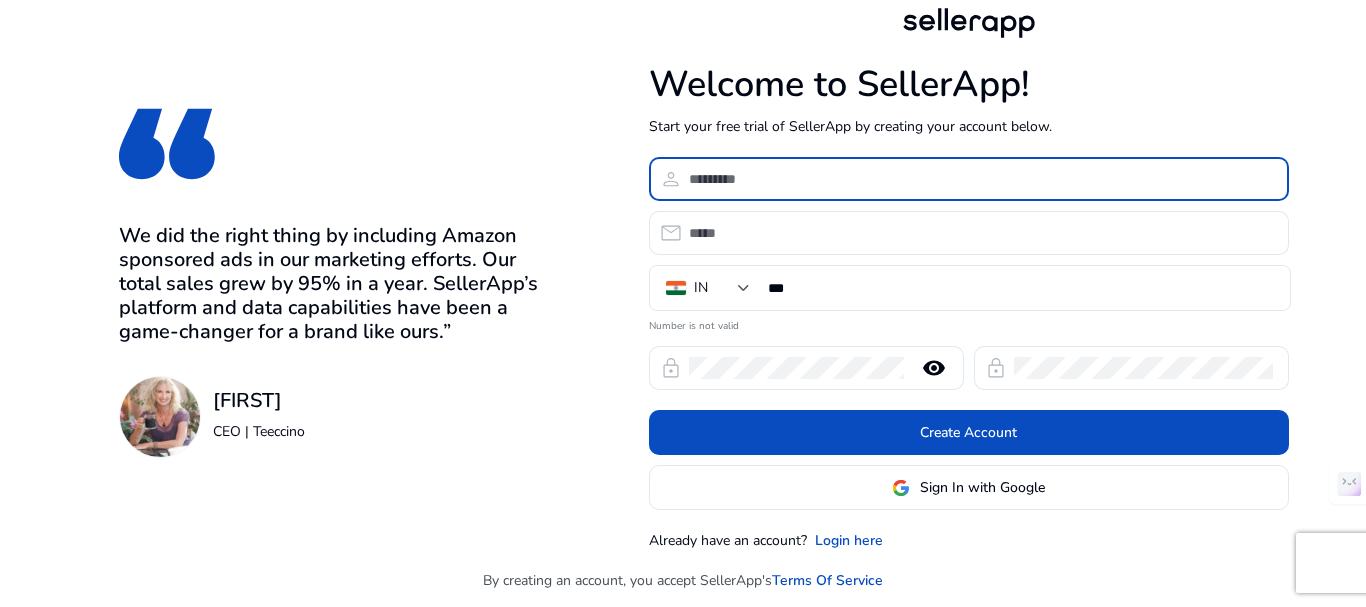 click at bounding box center (981, 179) 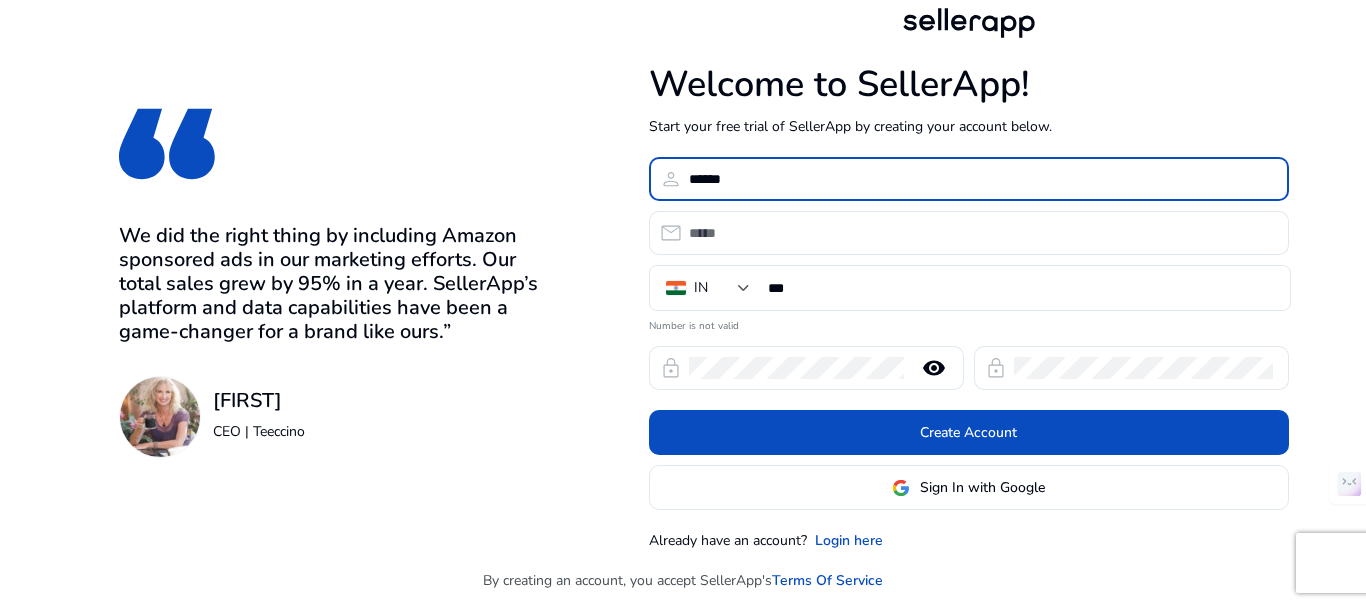 type on "******" 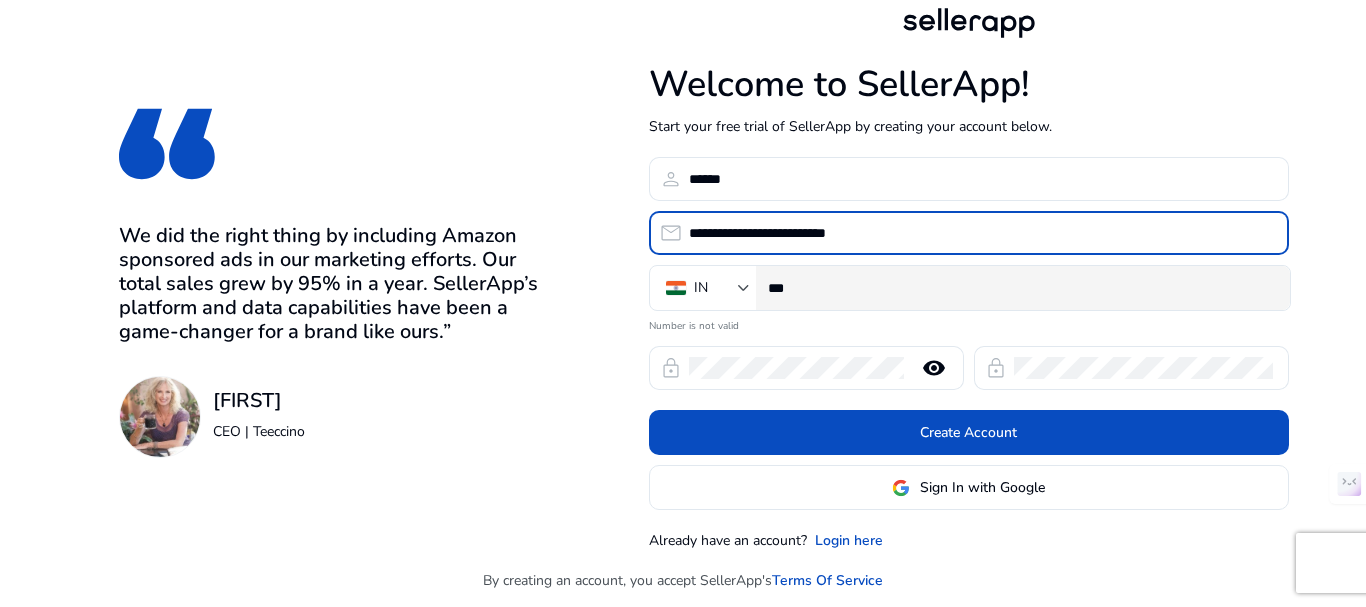 type on "**********" 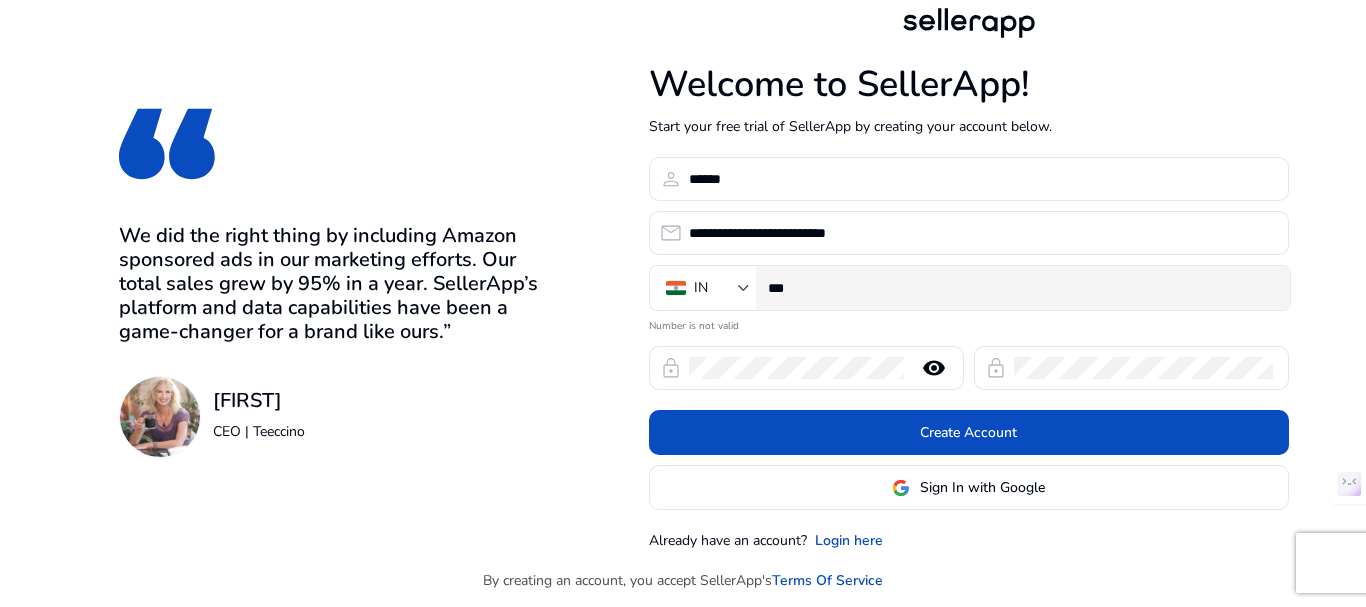 click on "***" 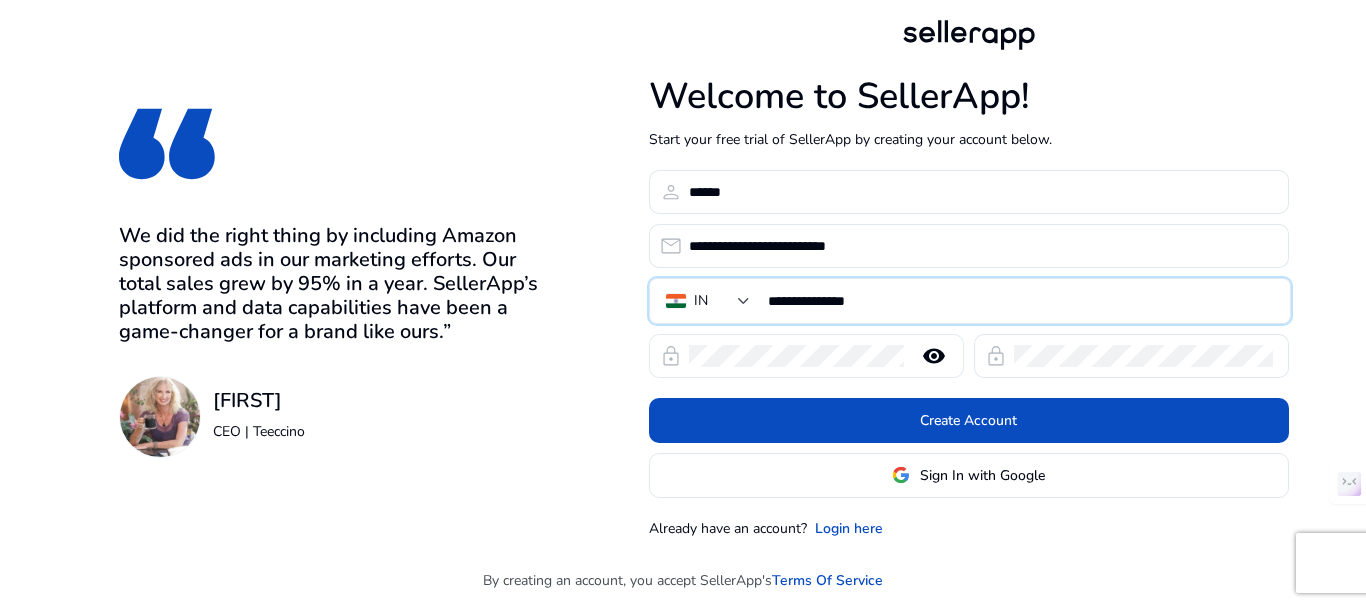 type on "**********" 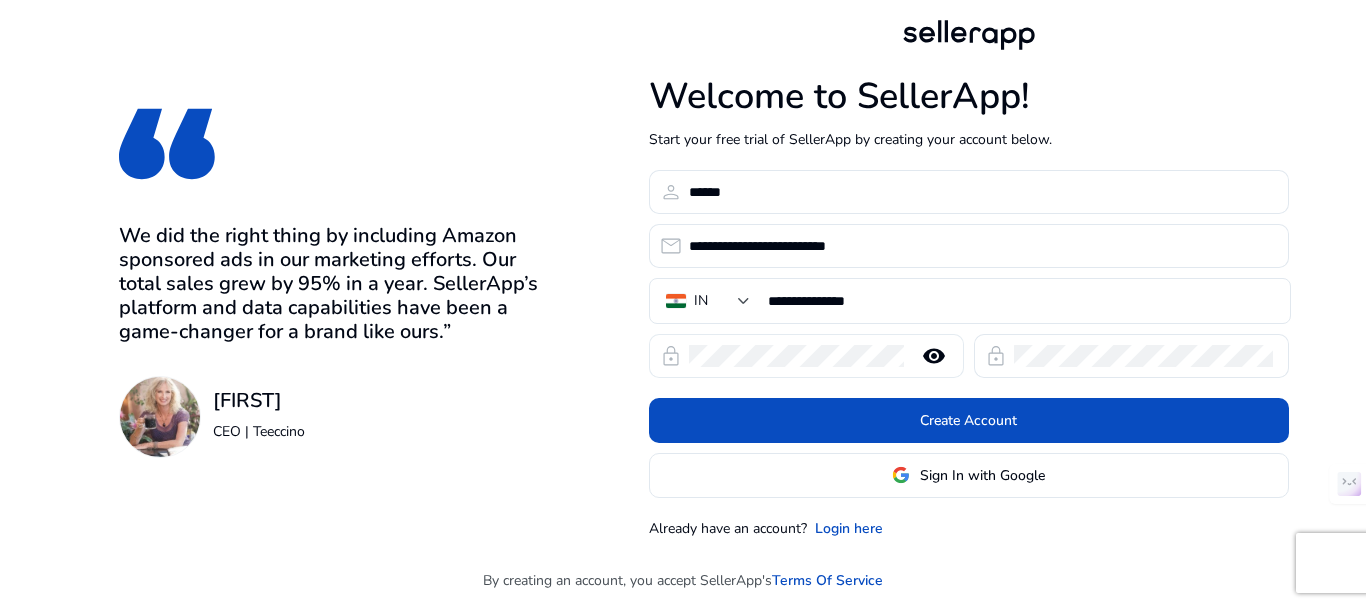 click on "remove_red_eye" 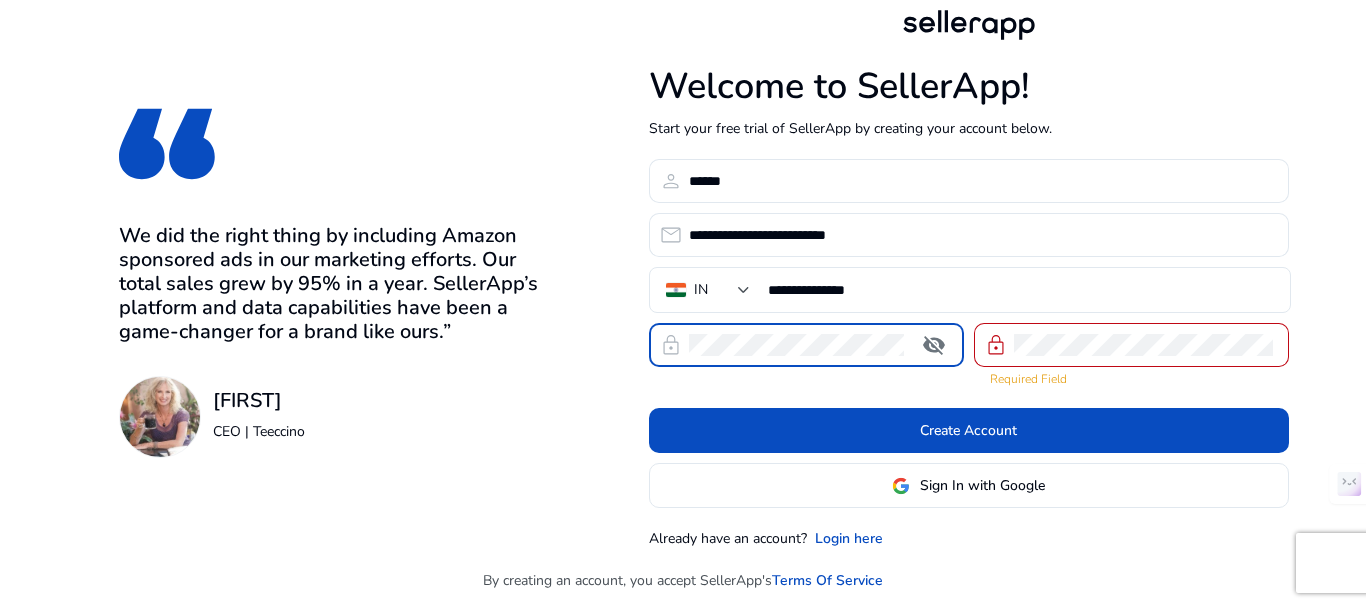 click 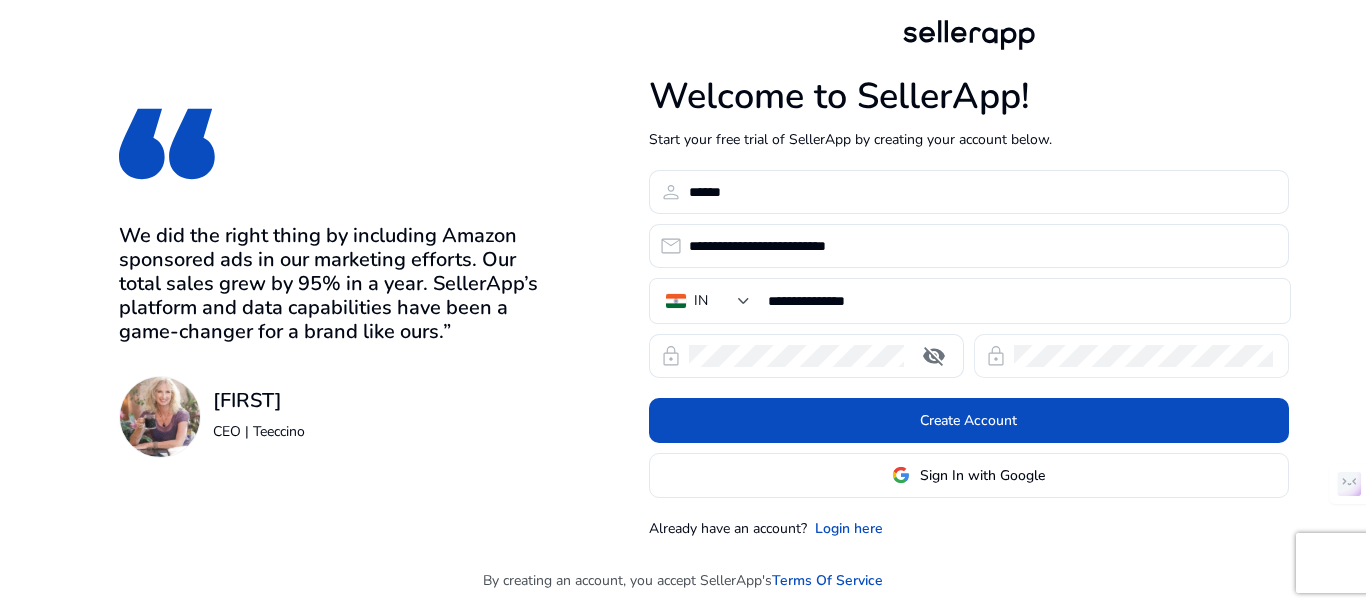 click on "lock" 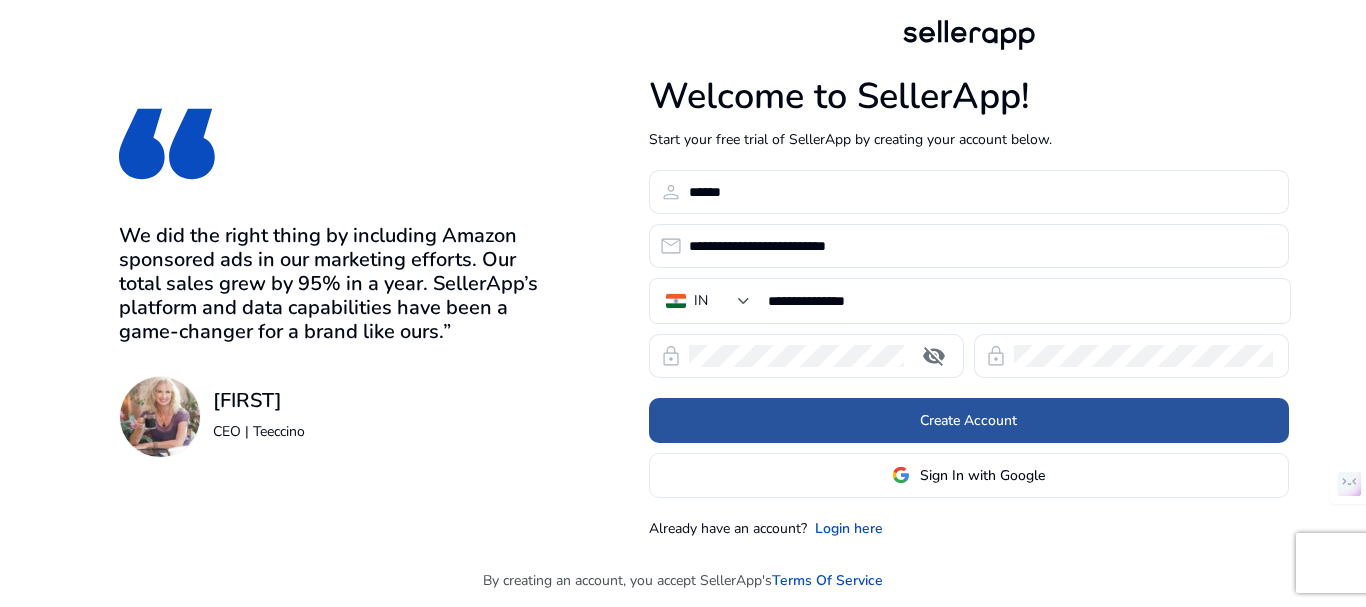 click at bounding box center [969, 420] 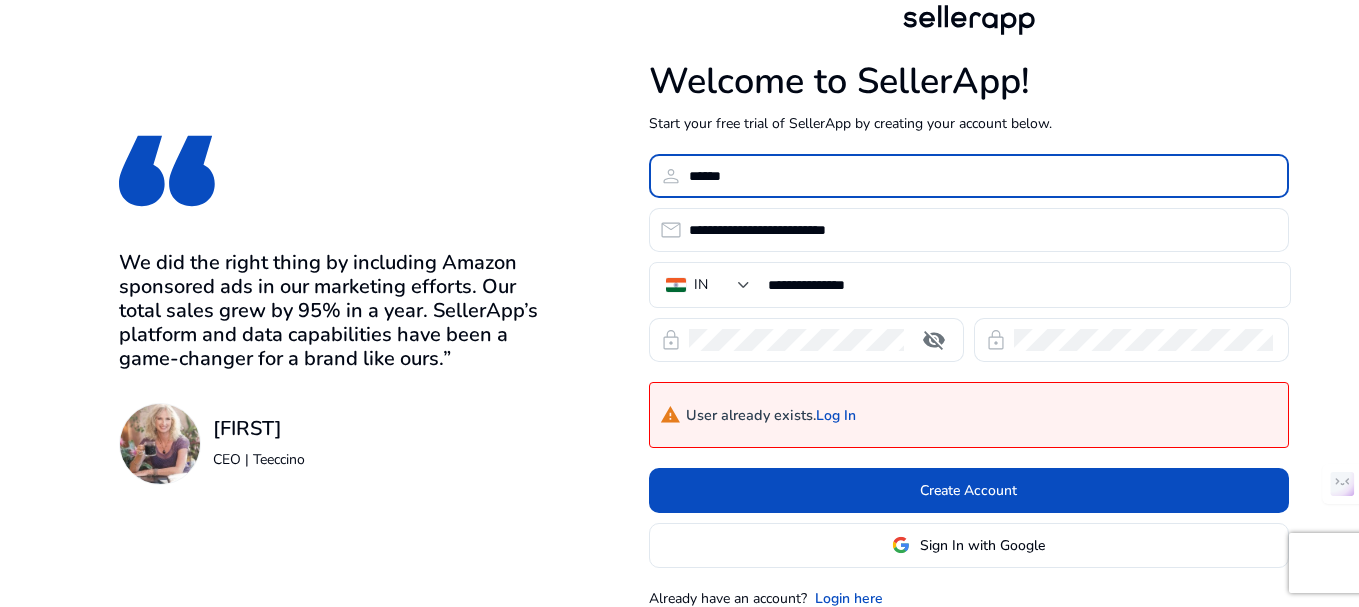 click on "******" at bounding box center (981, 176) 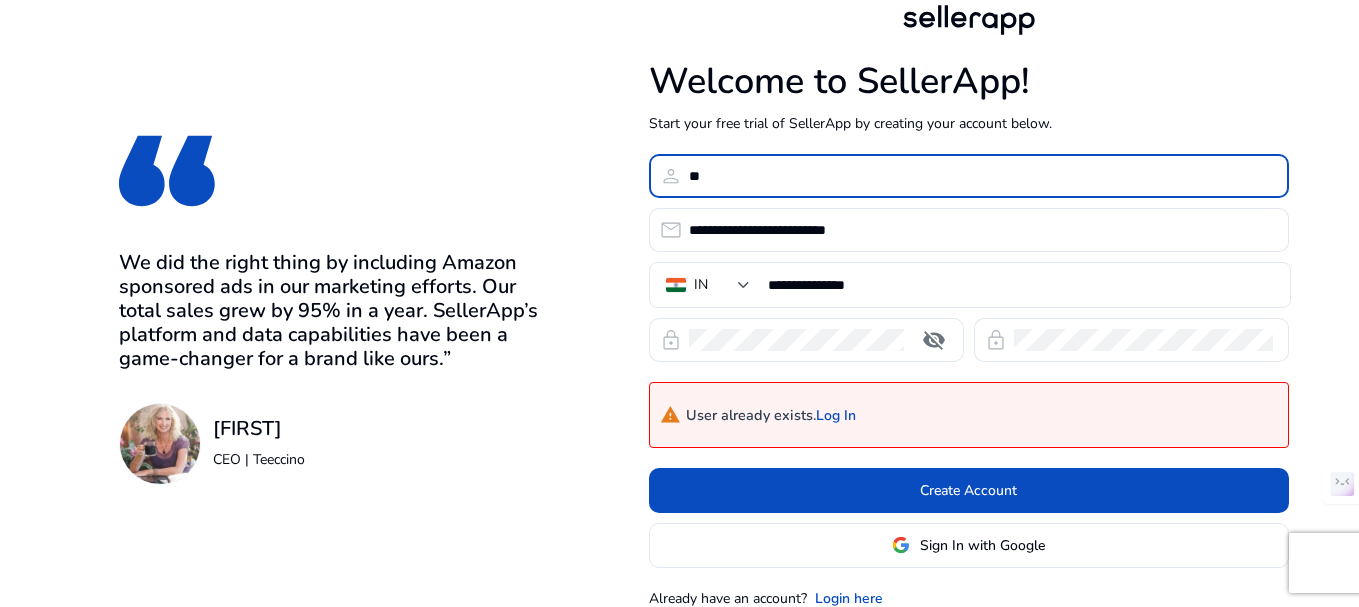 type on "*" 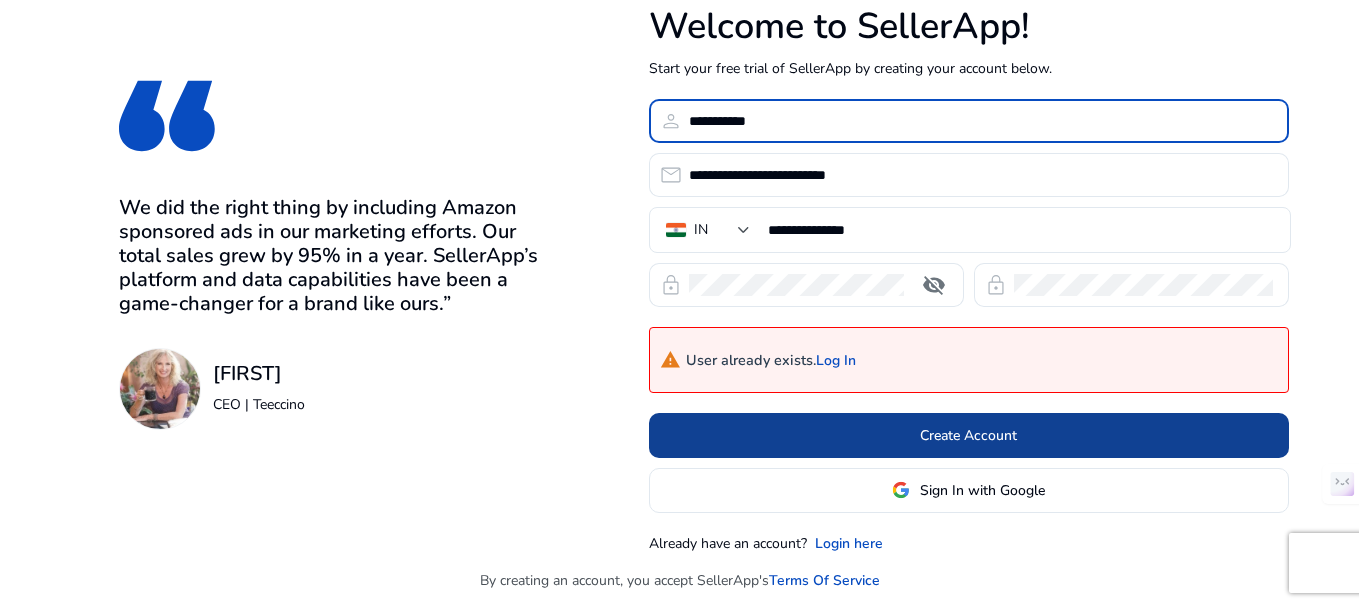 scroll, scrollTop: 55, scrollLeft: 0, axis: vertical 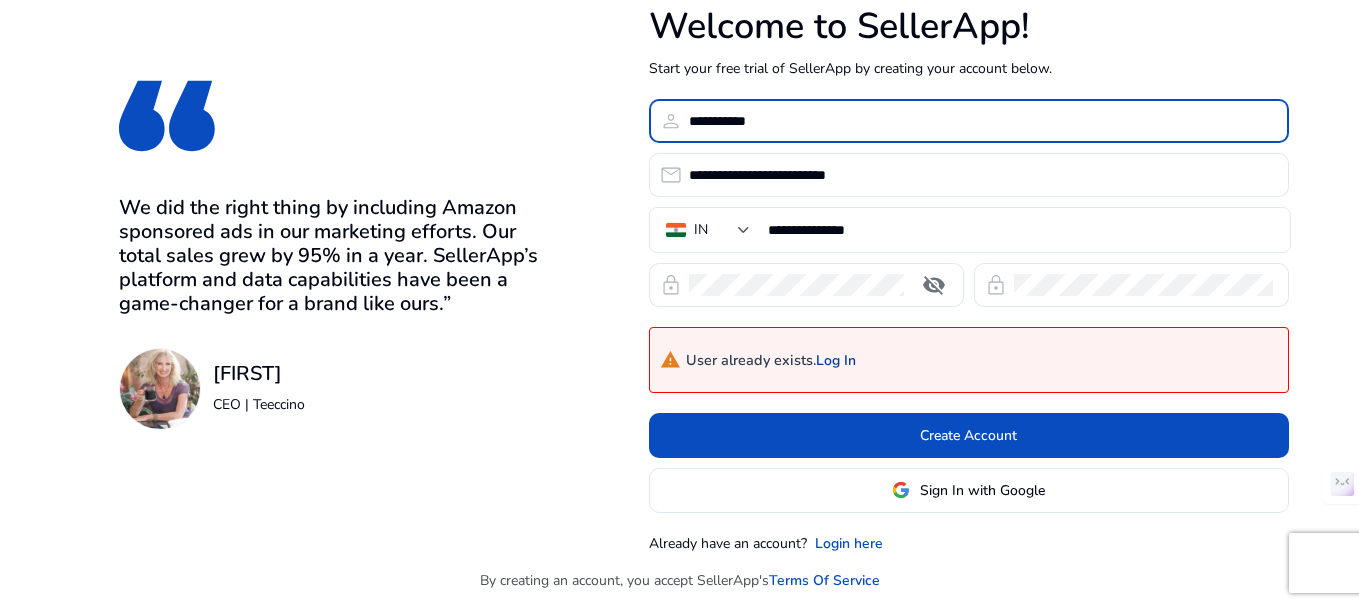 type on "**********" 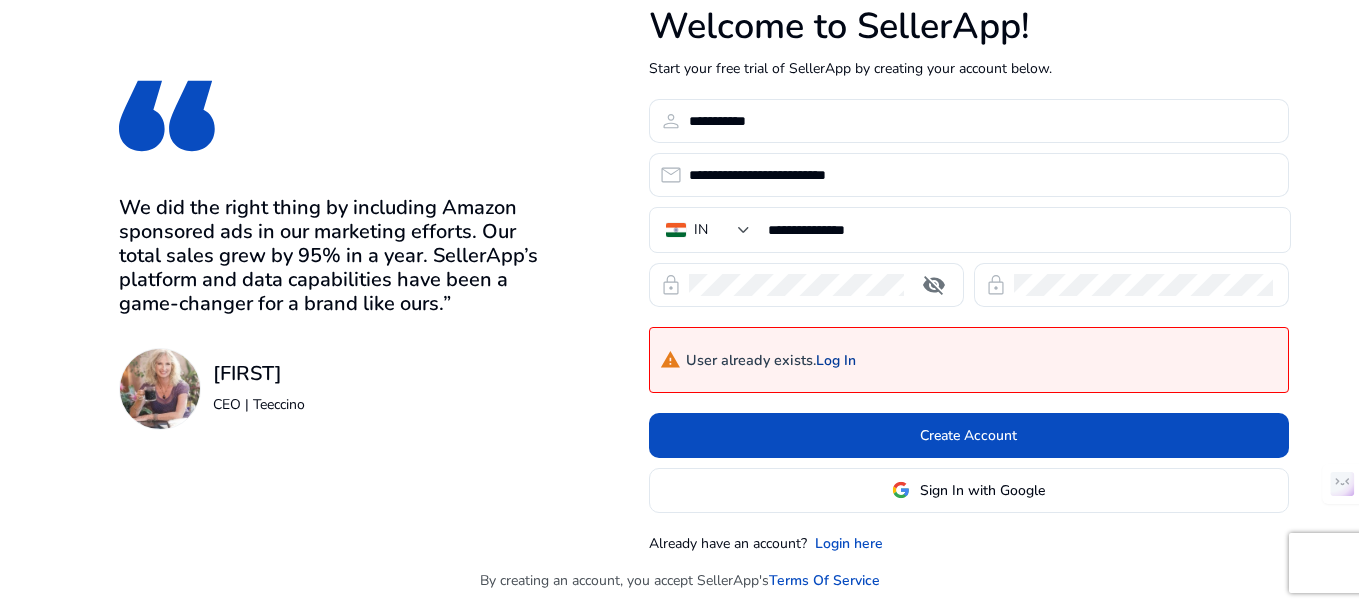 click on "Log In" 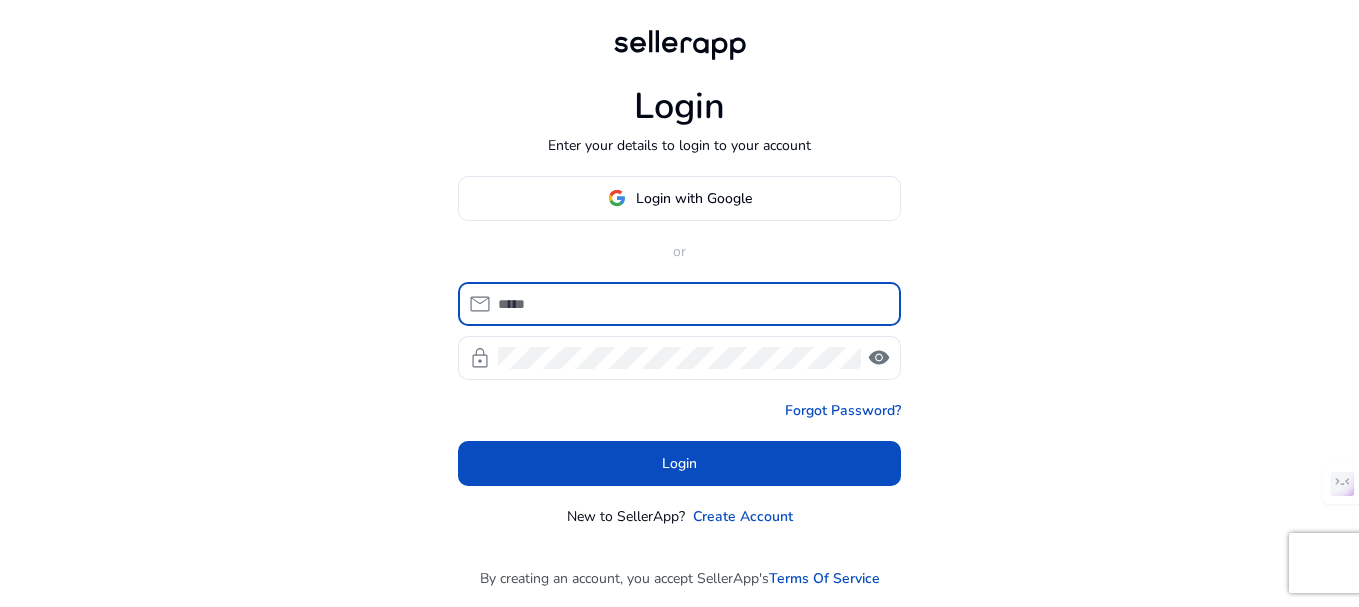 scroll, scrollTop: 0, scrollLeft: 0, axis: both 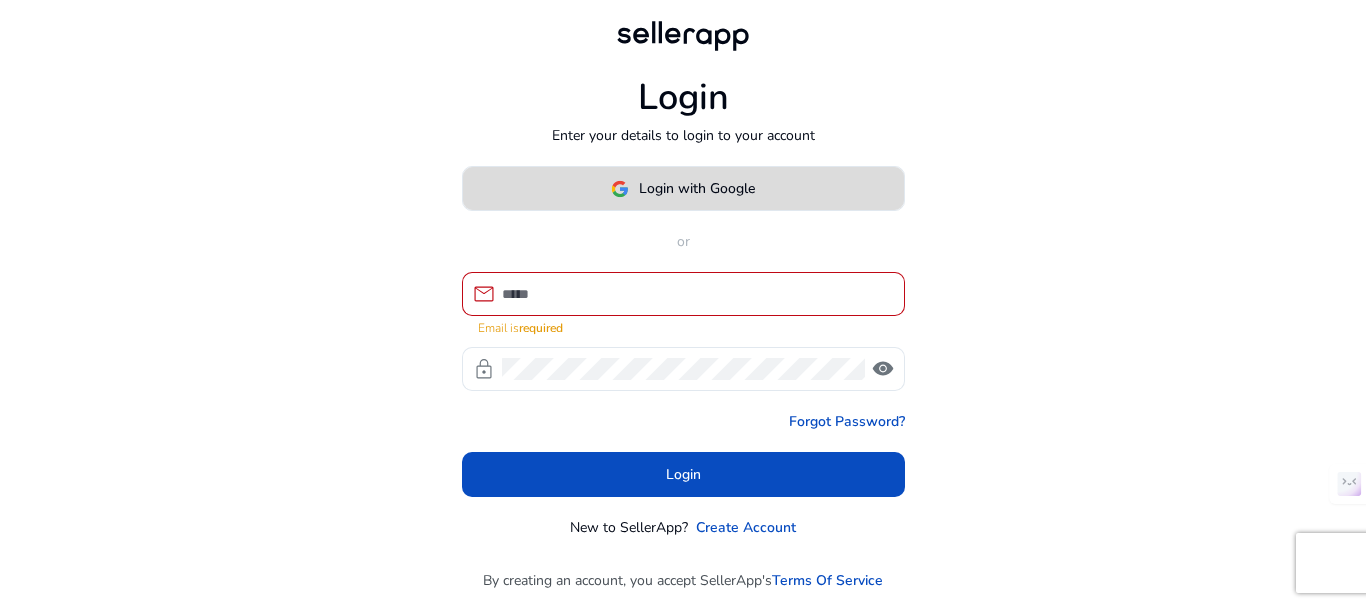 click on "Login with Google" 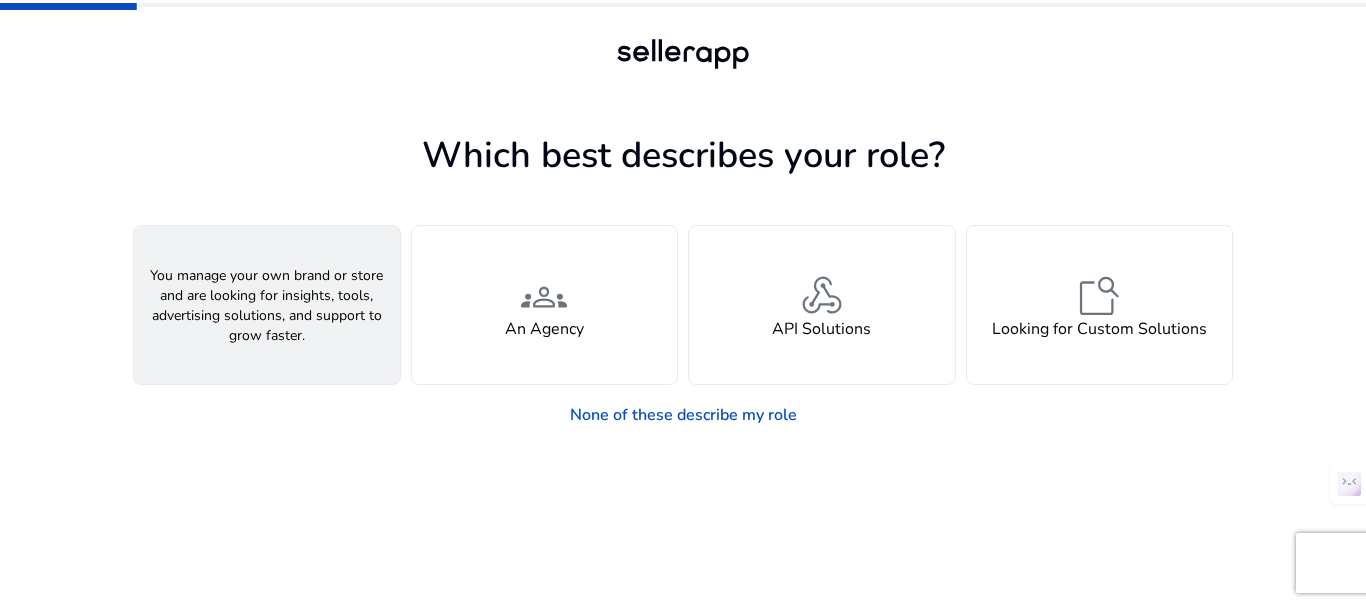click on "A Seller" 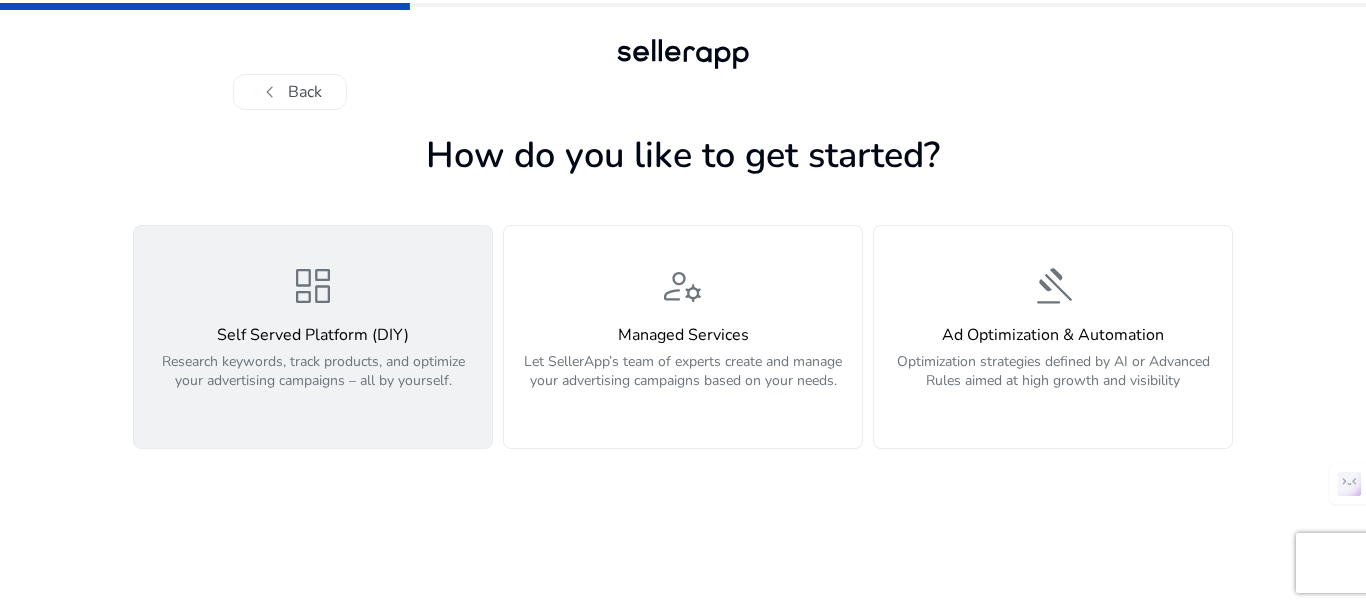 click on "Research keywords, track products, and optimize your advertising campaigns – all by yourself." 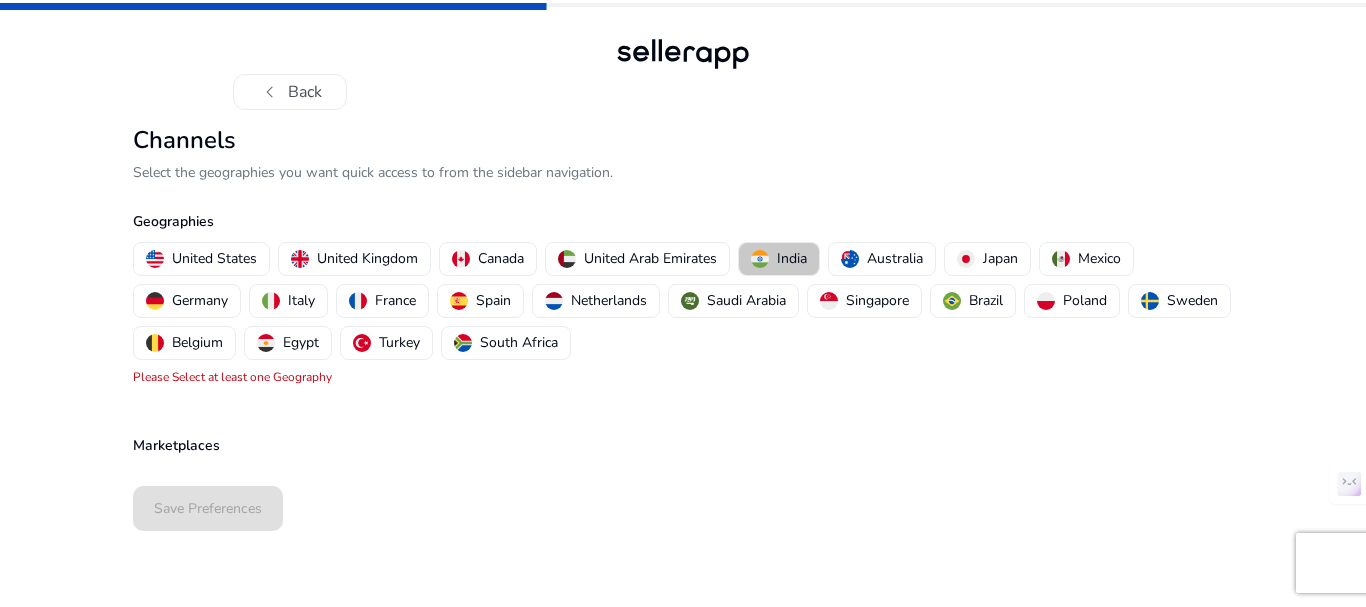 click on "India" at bounding box center [779, 258] 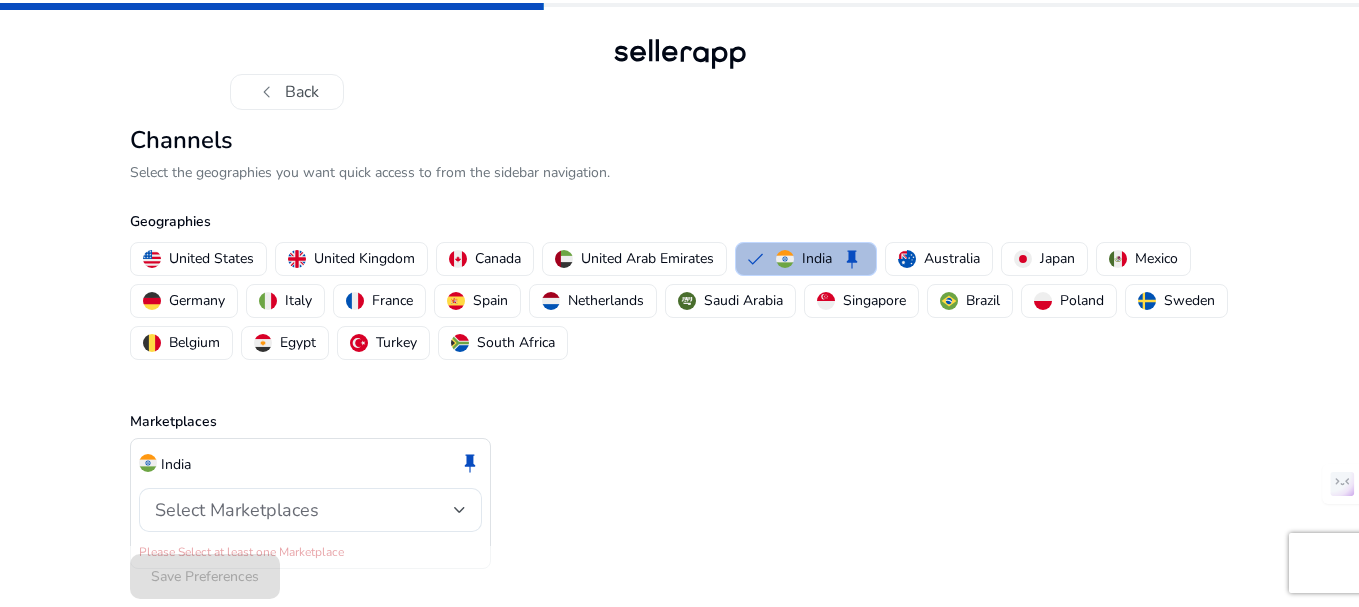 scroll, scrollTop: 39, scrollLeft: 0, axis: vertical 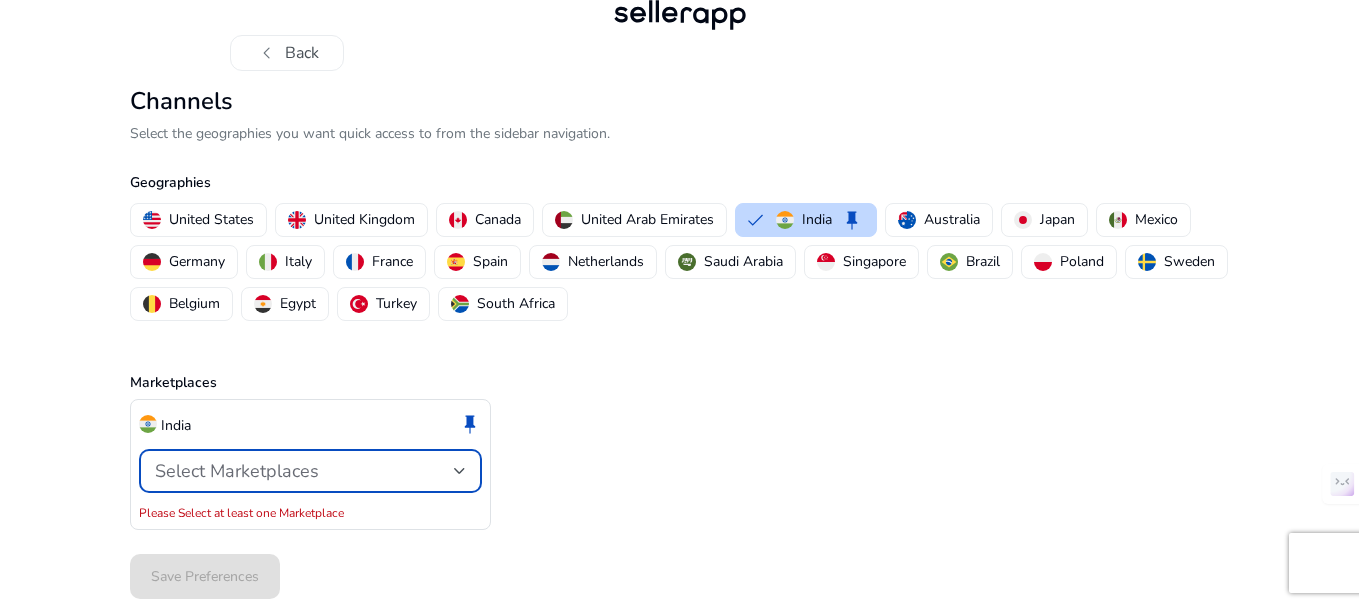 click at bounding box center (460, 471) 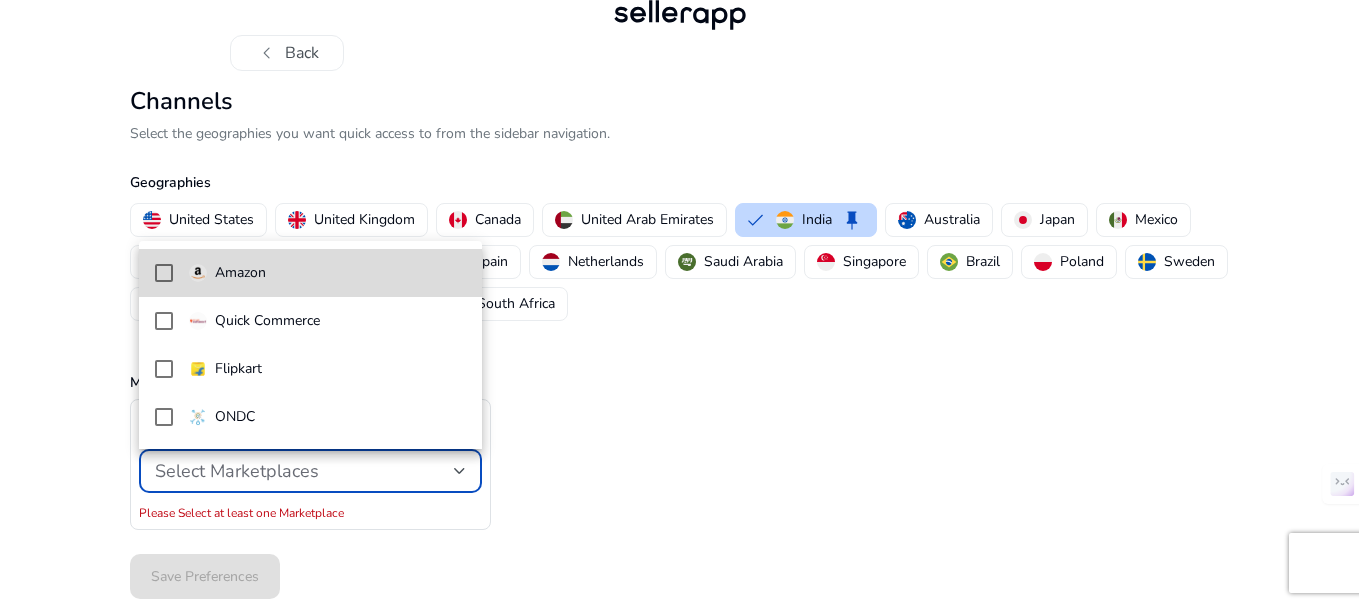 click at bounding box center [164, 273] 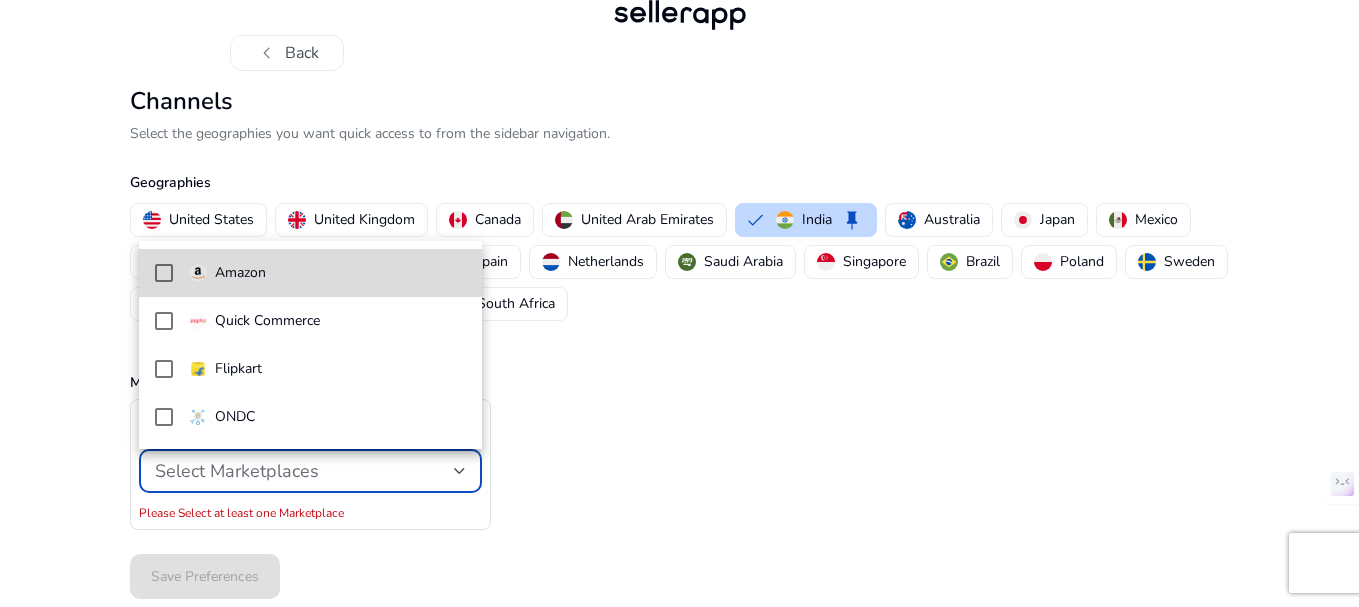 scroll, scrollTop: 17, scrollLeft: 0, axis: vertical 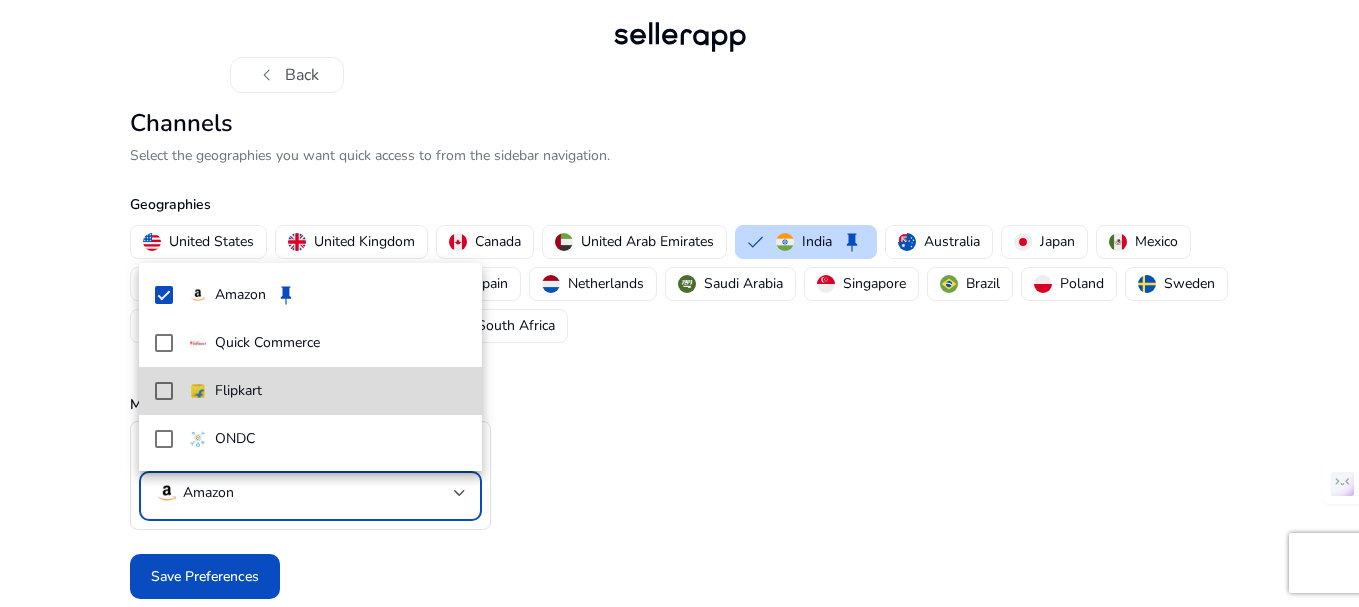 click at bounding box center (164, 391) 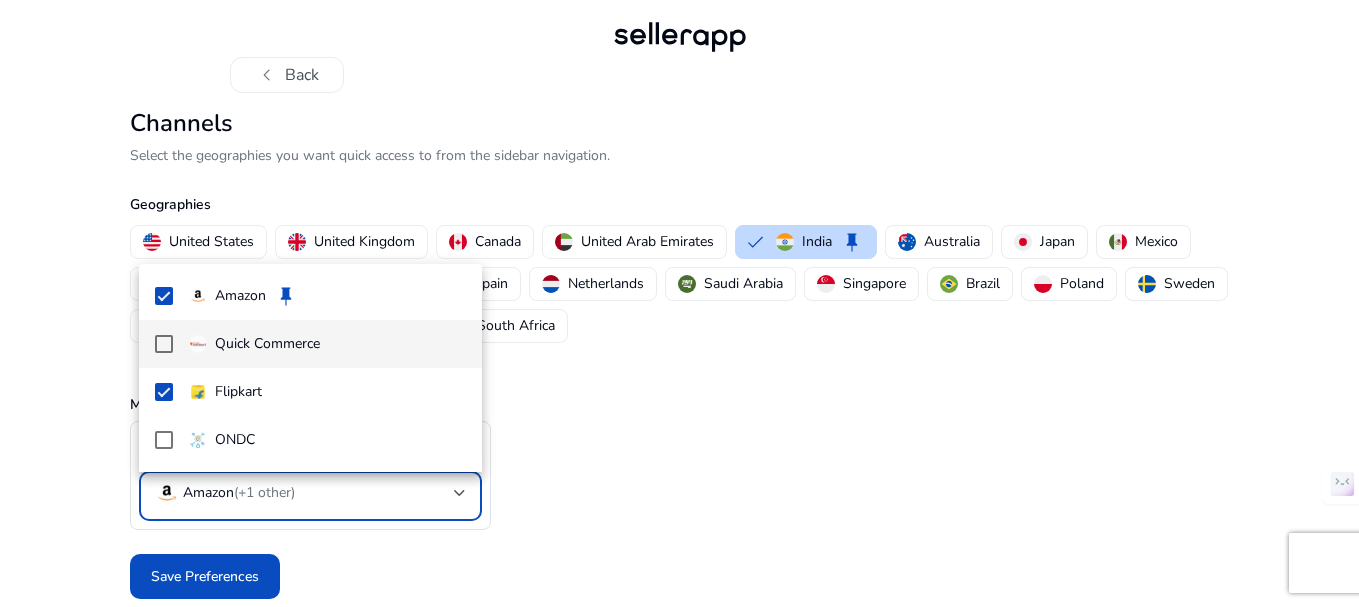 scroll, scrollTop: 0, scrollLeft: 0, axis: both 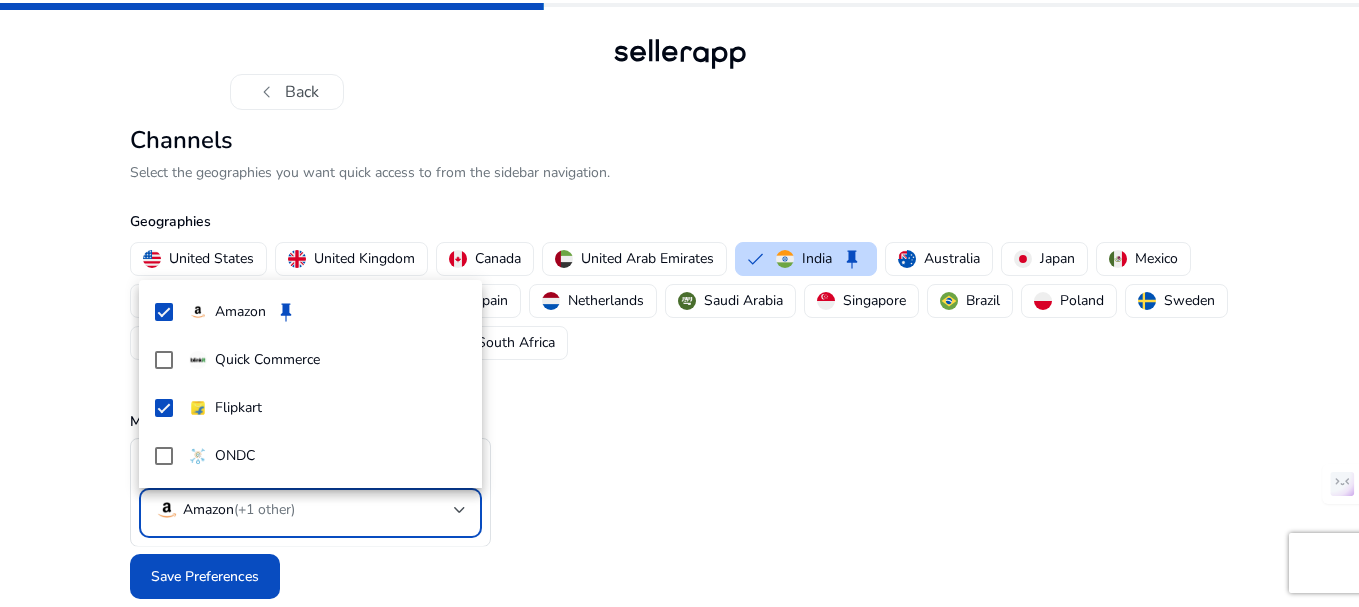 click at bounding box center [679, 303] 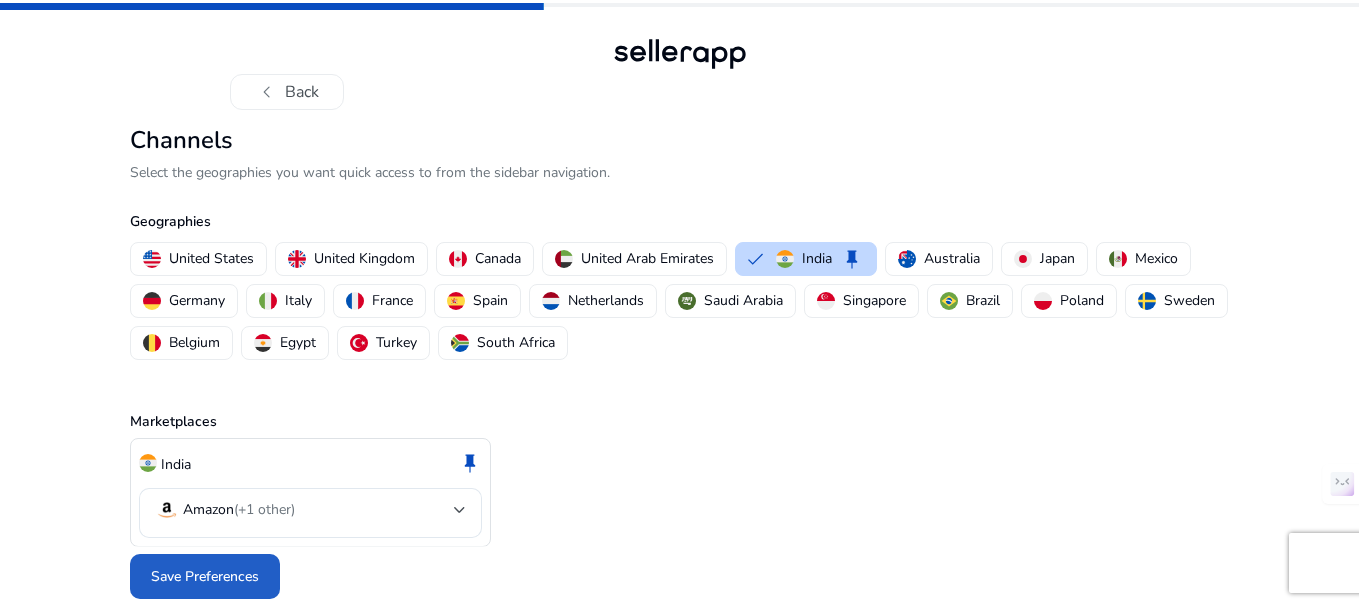 click on "Save Preferences" 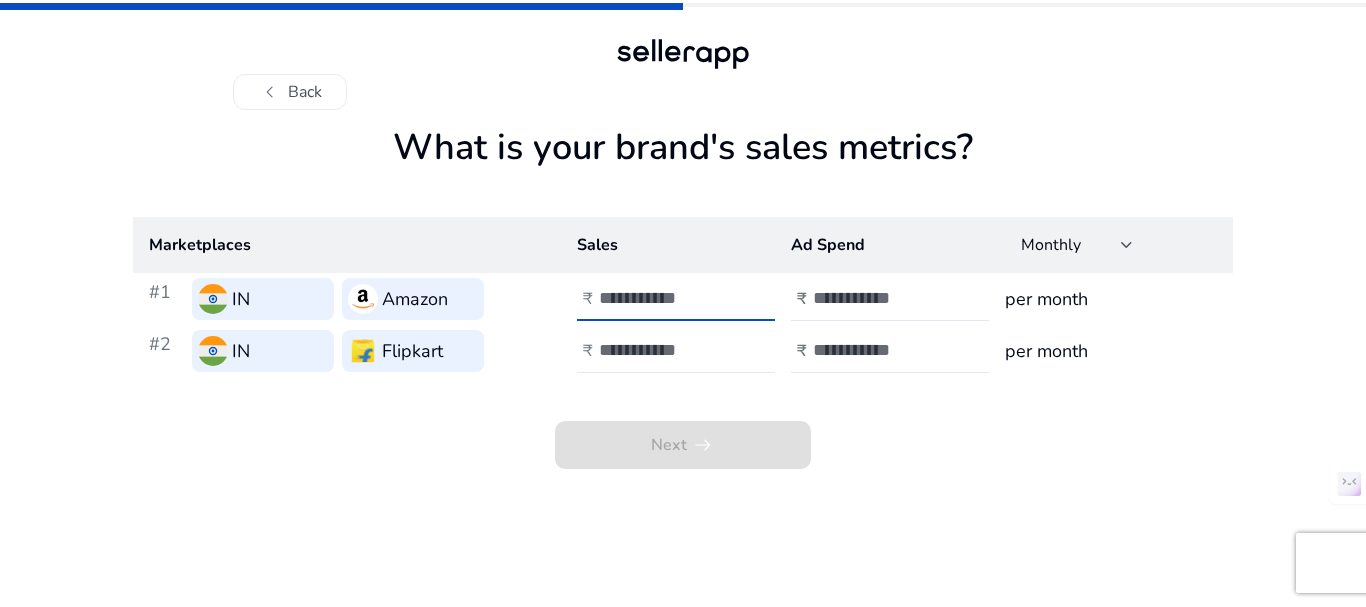 click at bounding box center [666, 298] 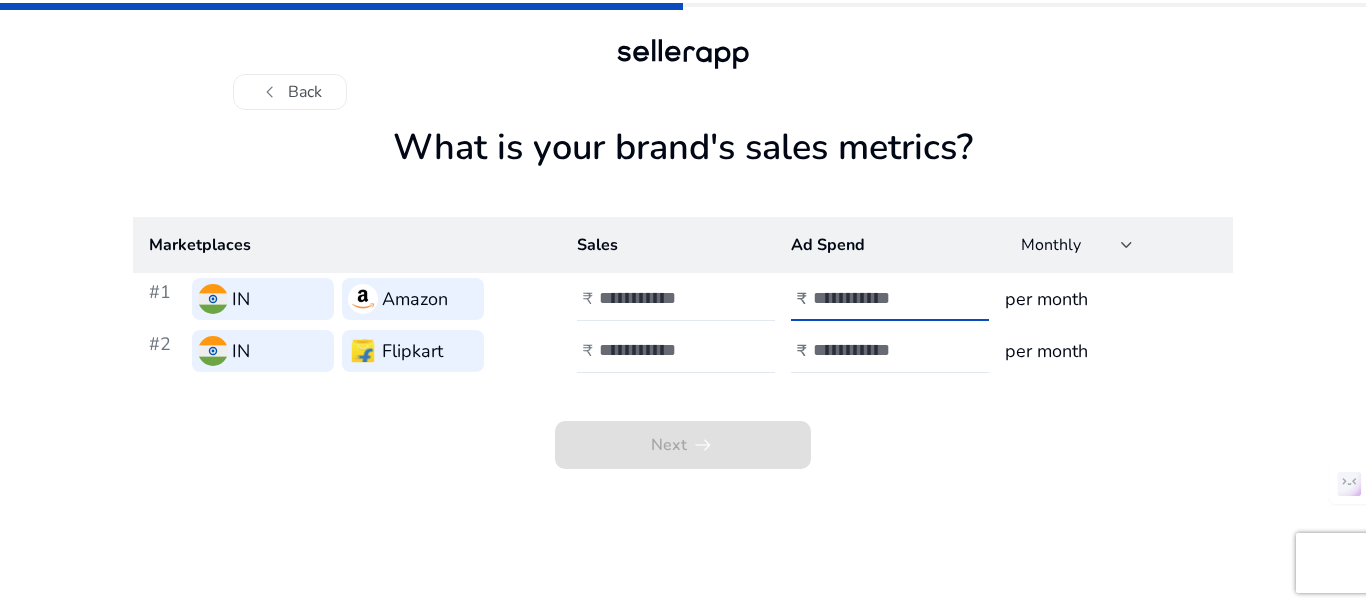 click at bounding box center (880, 298) 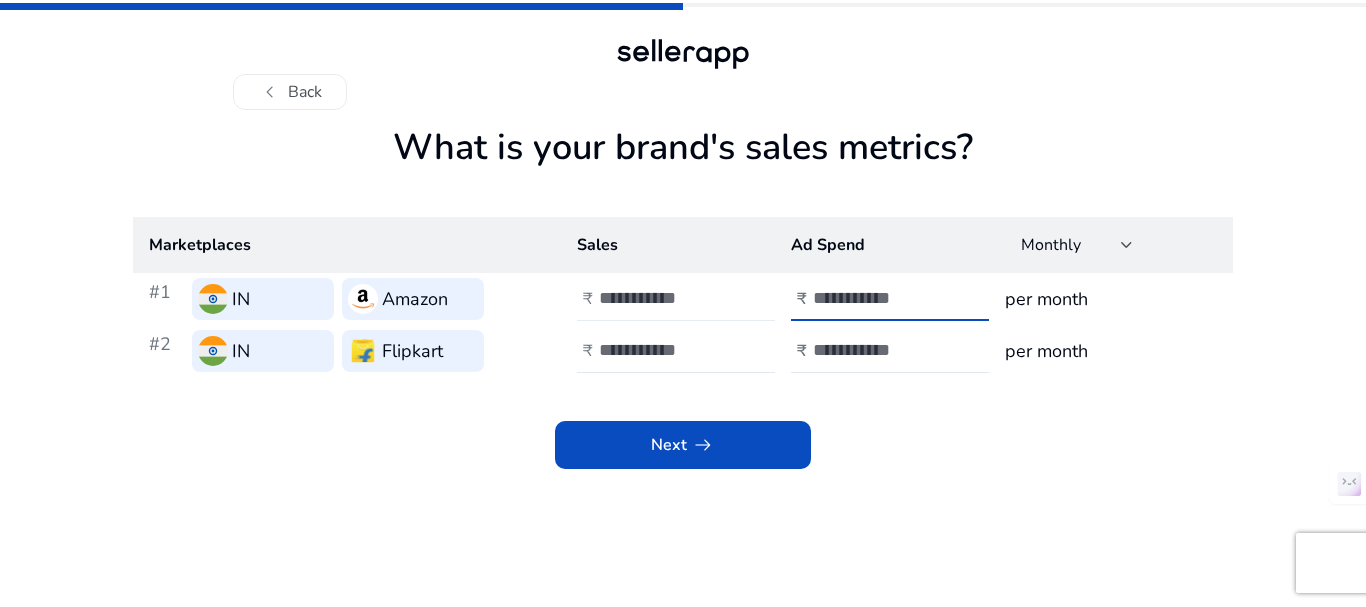 type on "***" 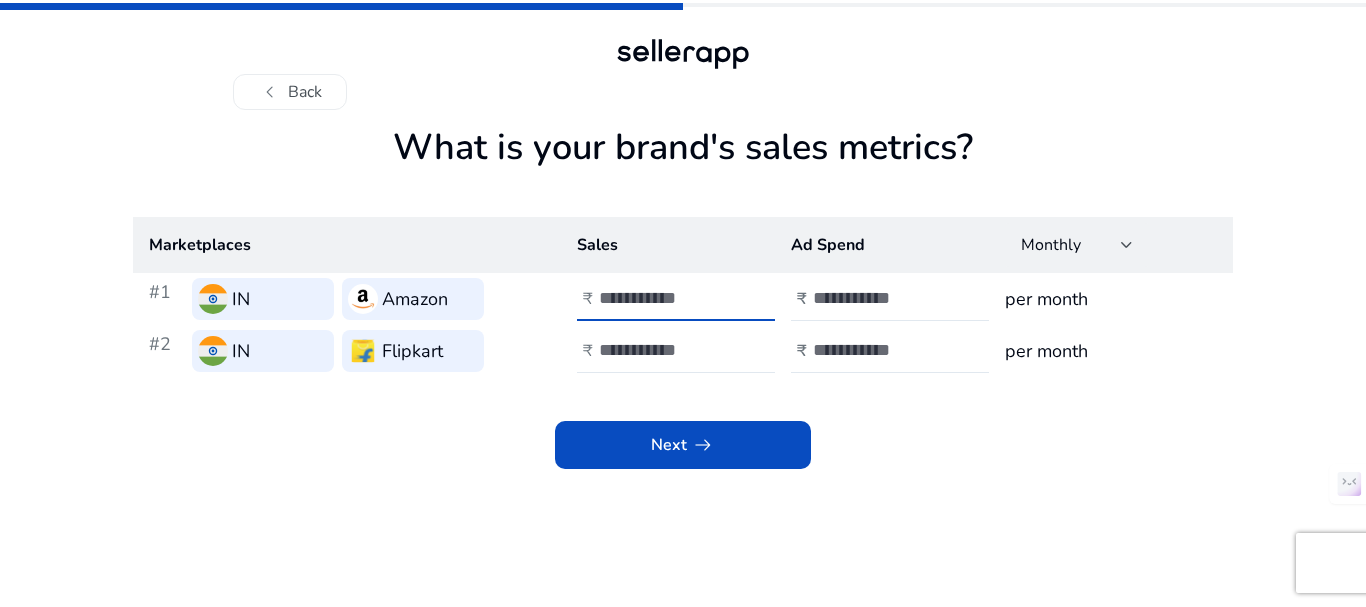click on "*" at bounding box center (666, 298) 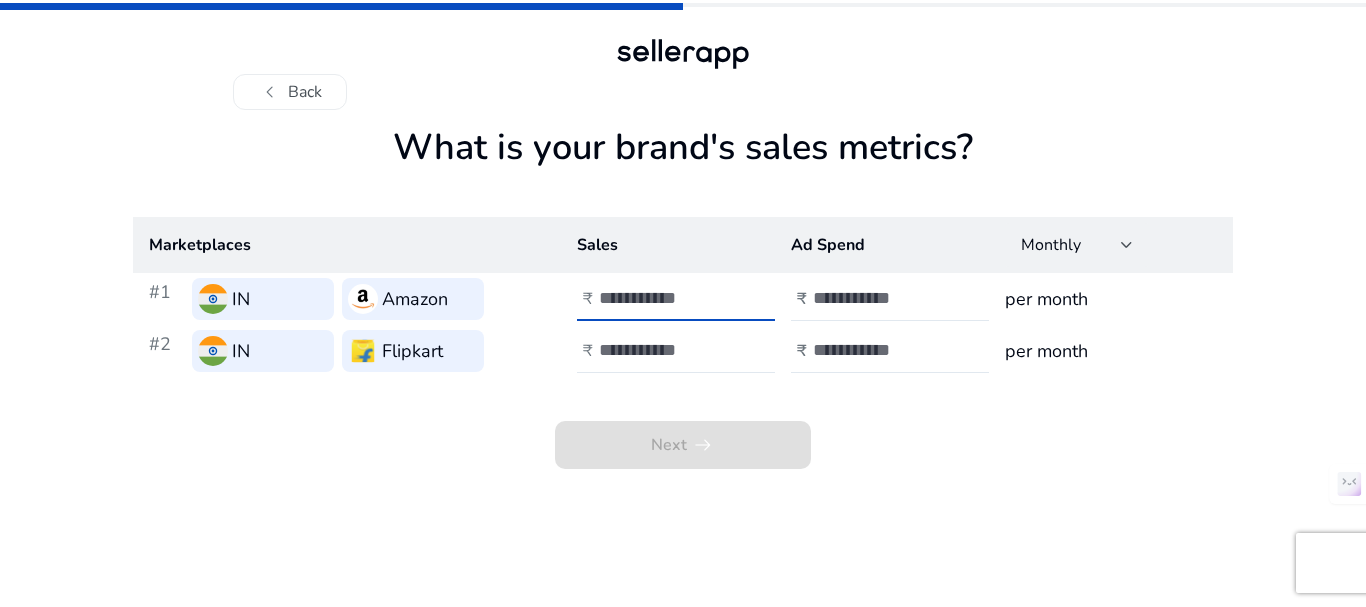 type on "*" 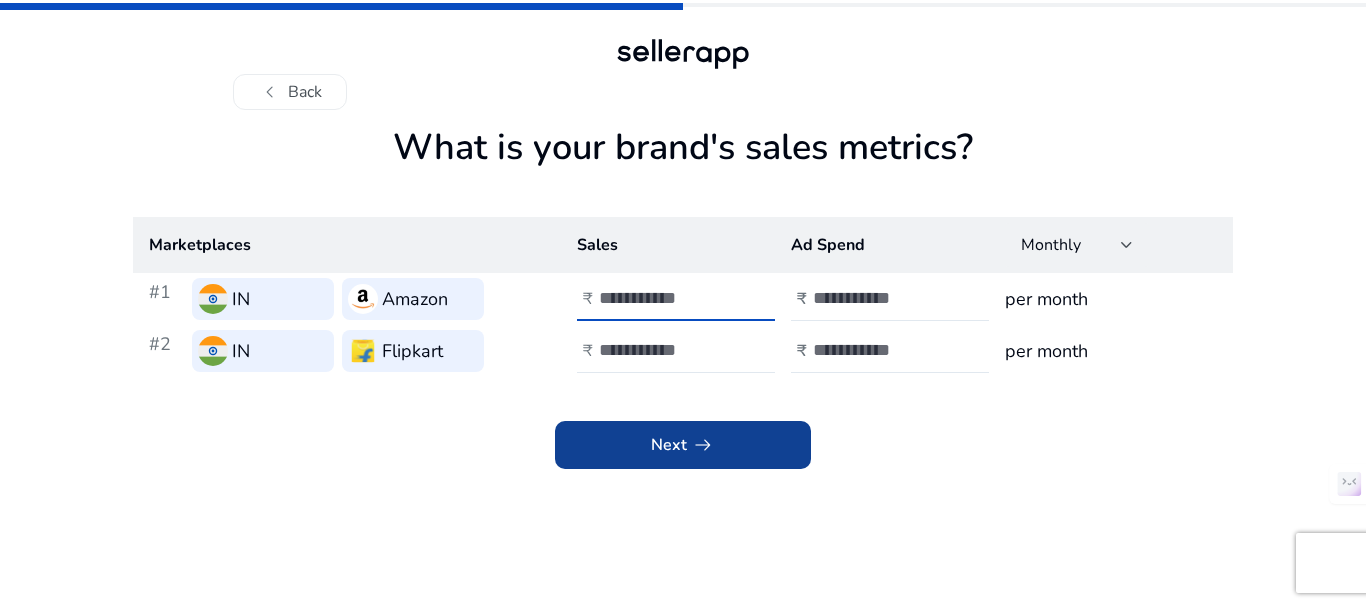type on "*" 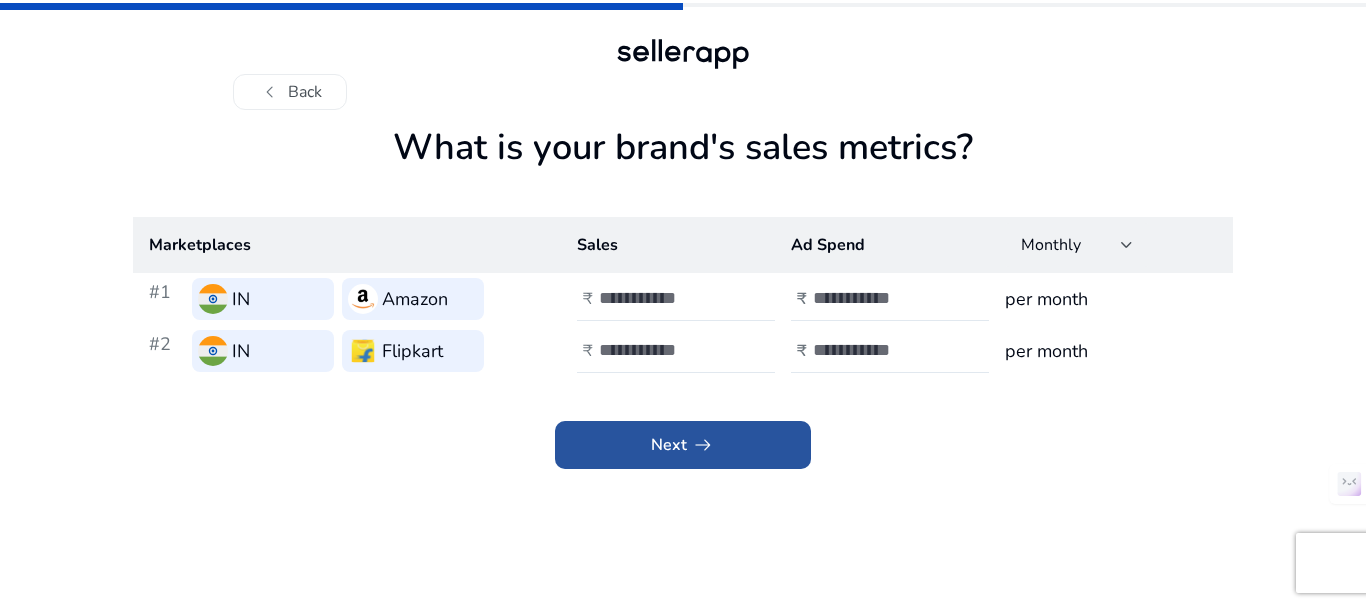 click 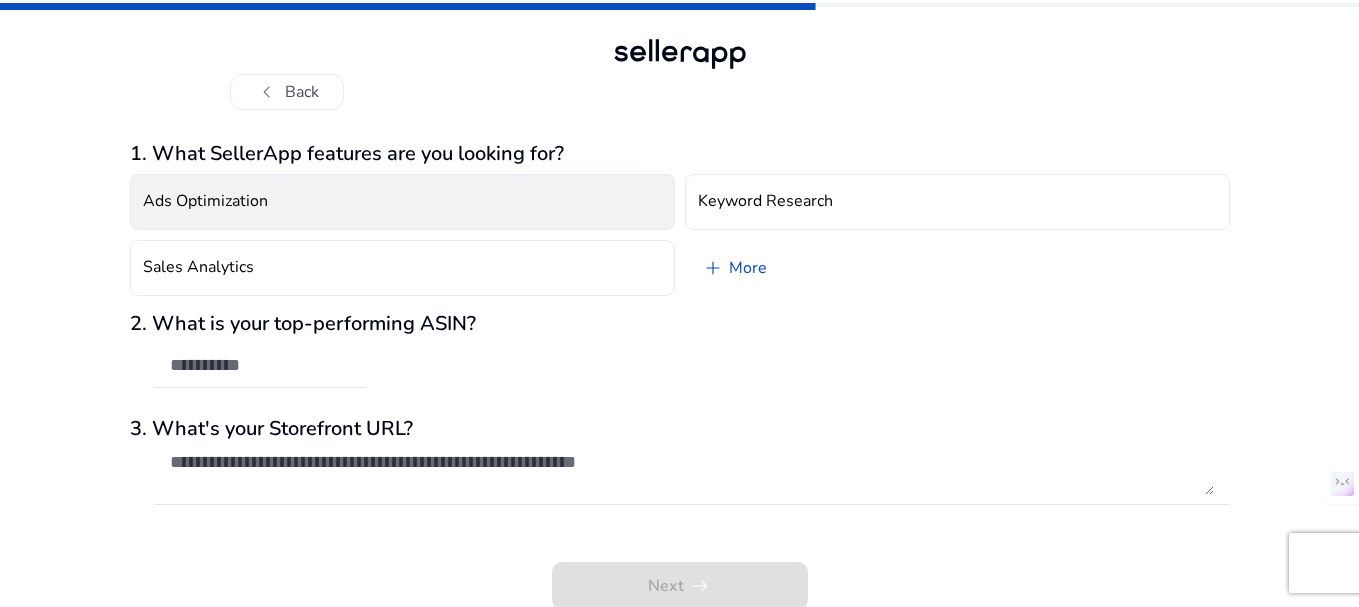 click on "Ads Optimization" 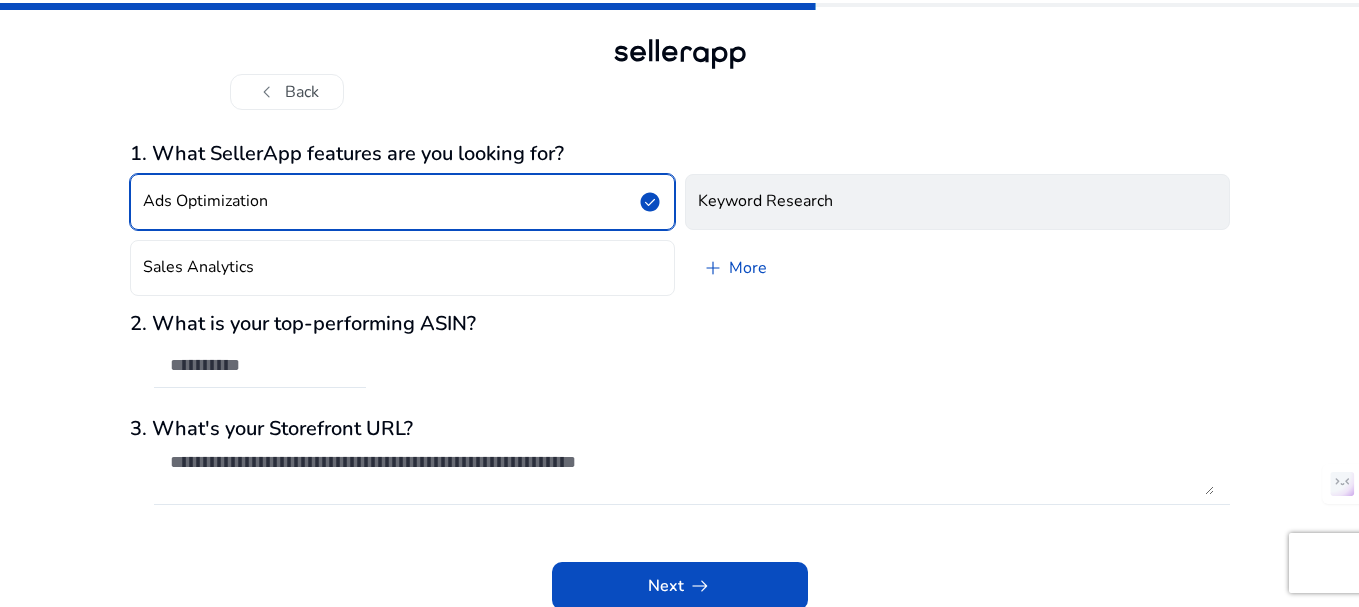 click on "Keyword Research" 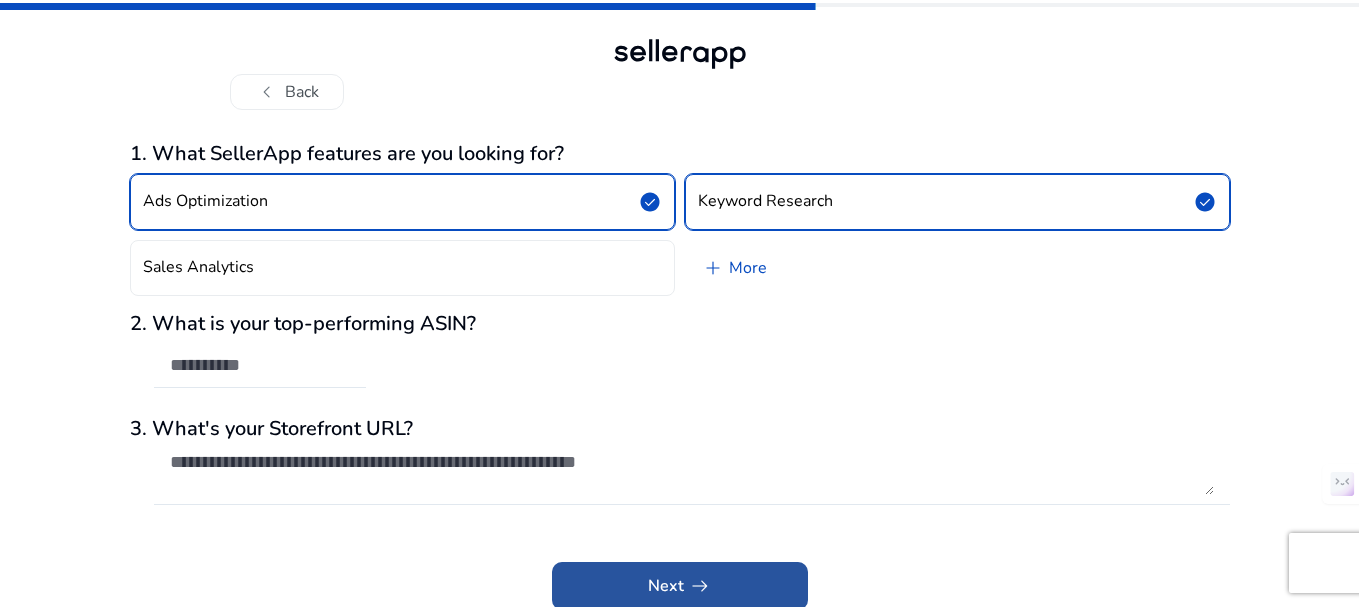 click on "arrow_right_alt" 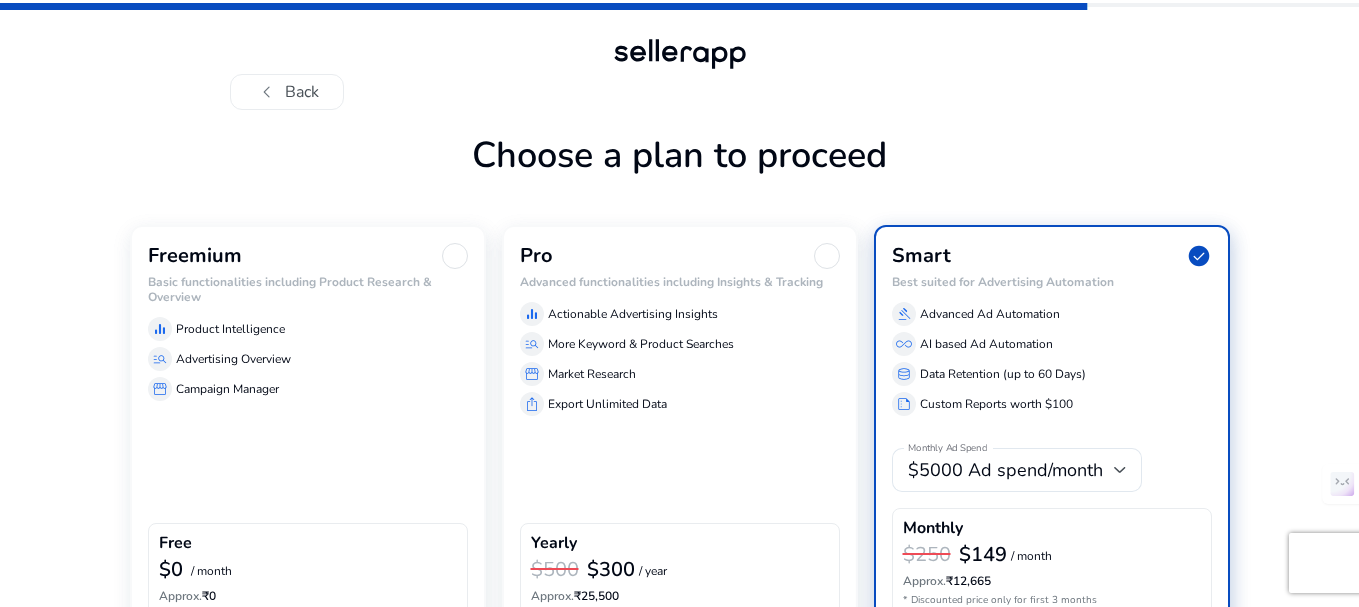 click 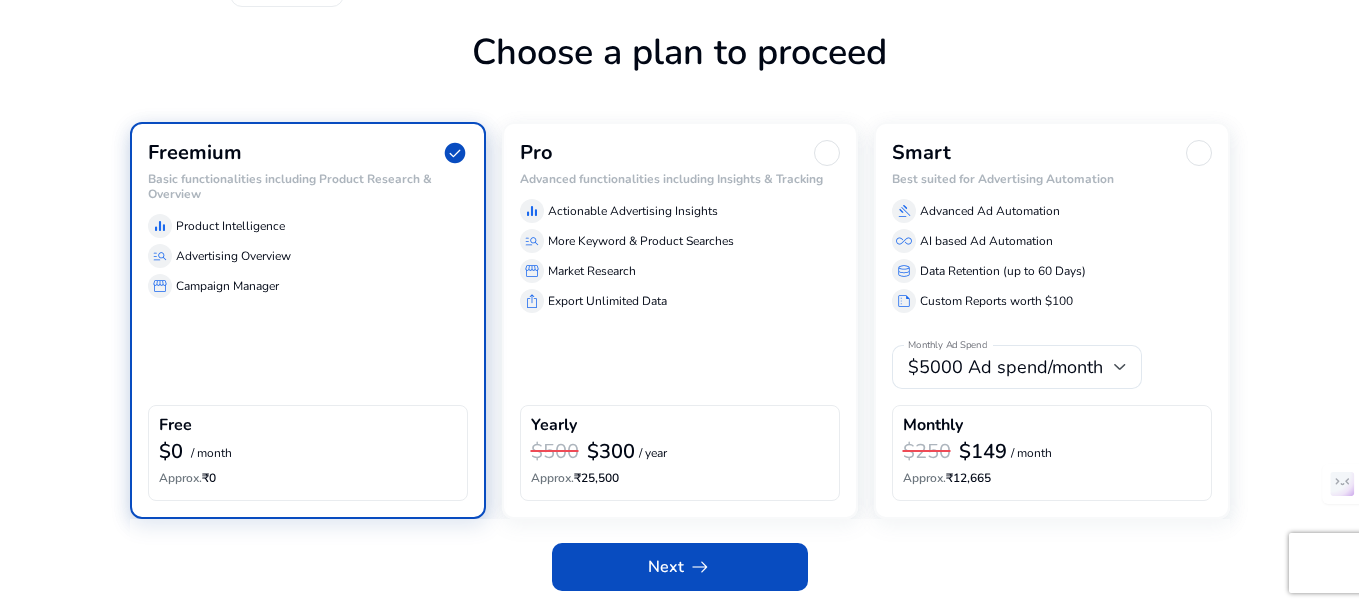 scroll, scrollTop: 101, scrollLeft: 0, axis: vertical 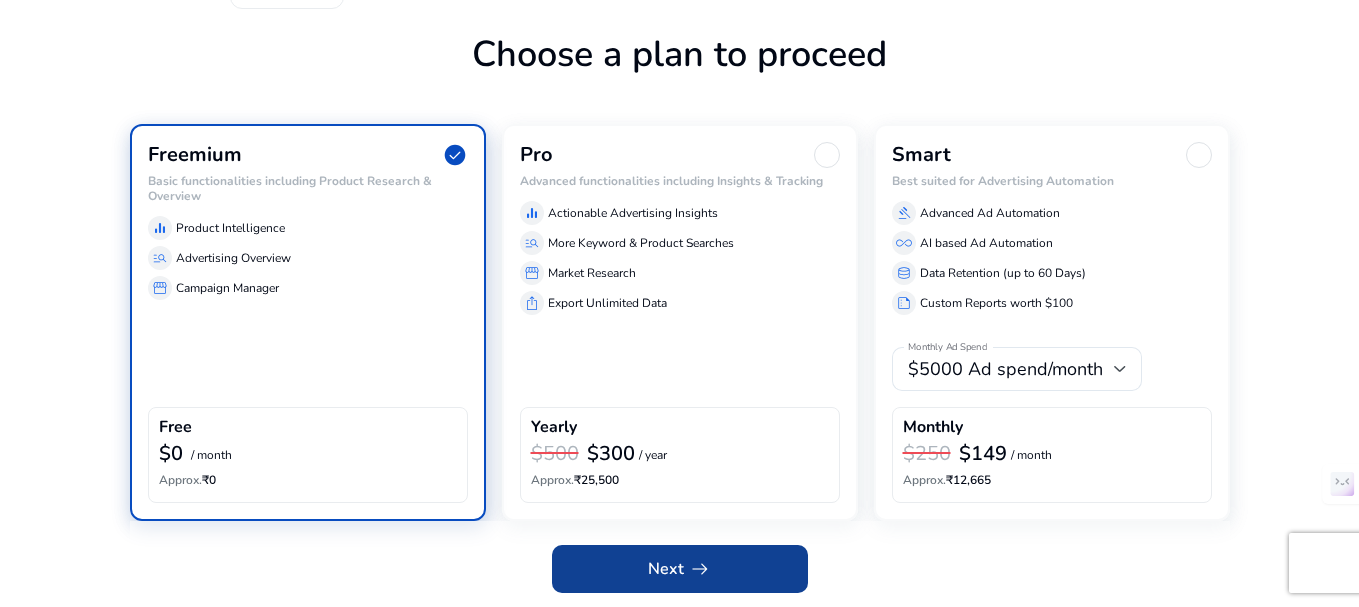 click on "arrow_right_alt" 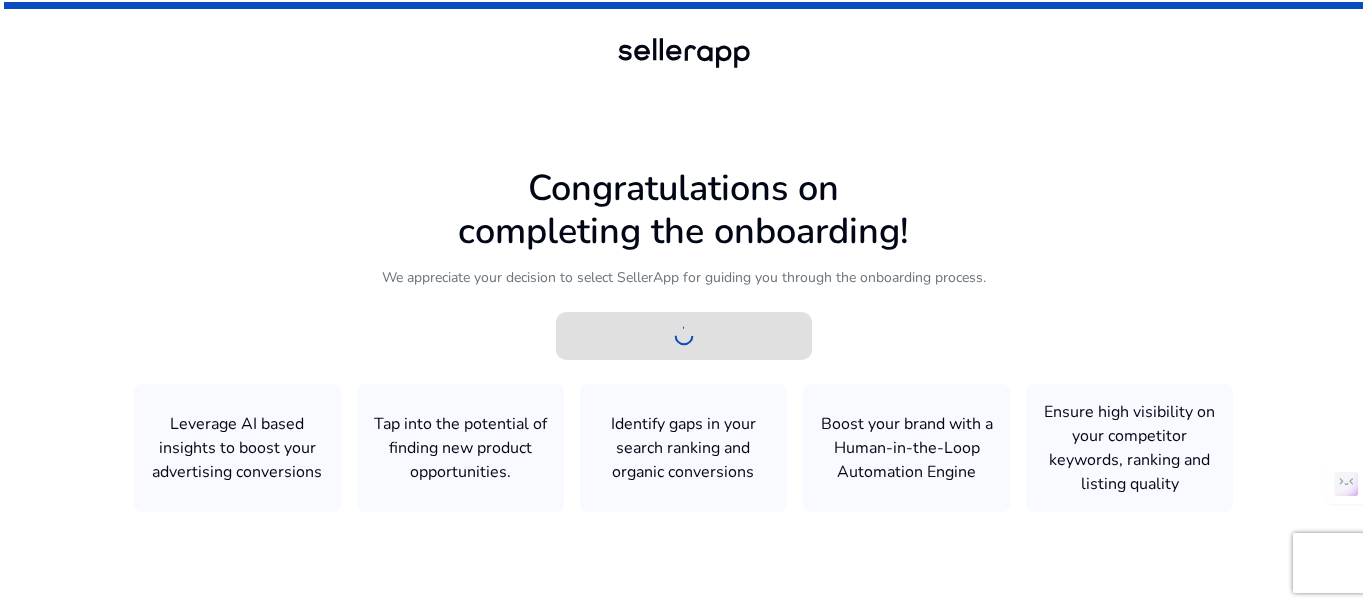 scroll, scrollTop: 0, scrollLeft: 0, axis: both 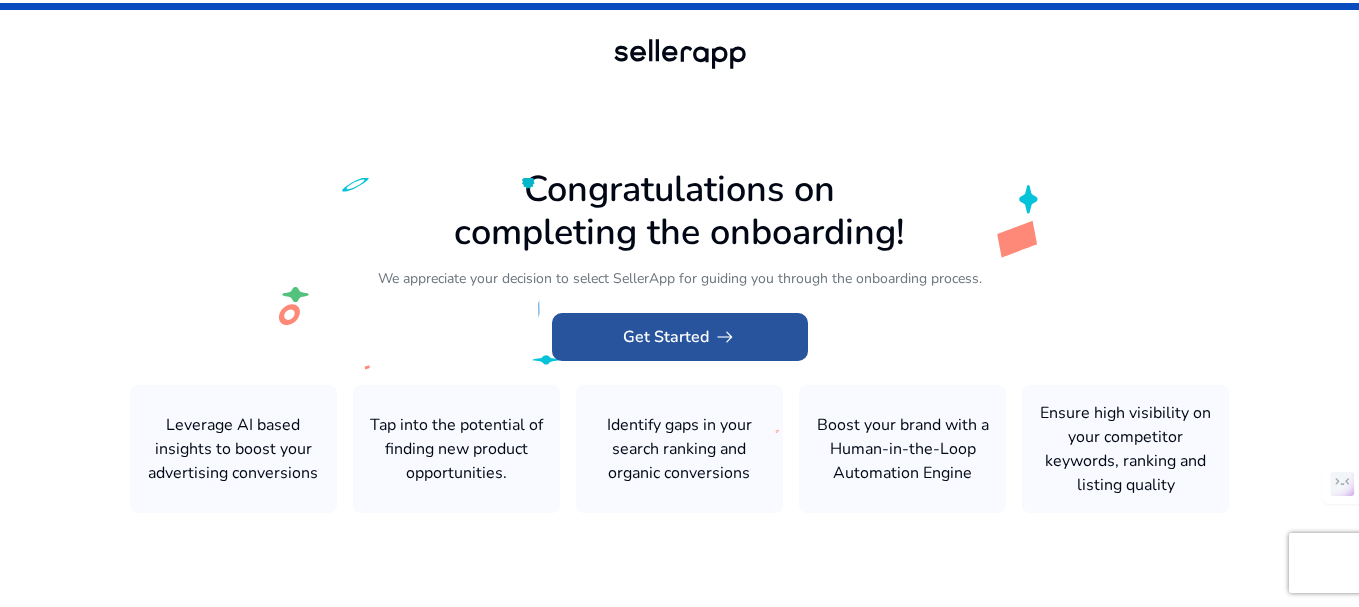 click on "Get Started   arrow_right_alt" 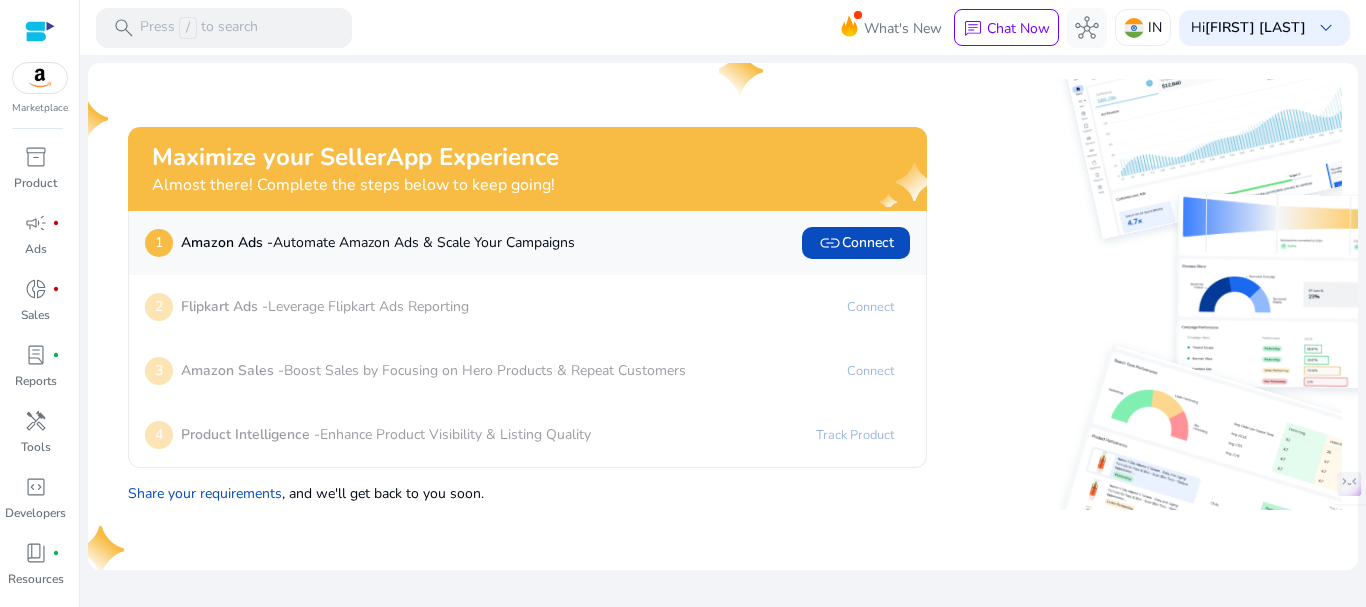 scroll, scrollTop: 0, scrollLeft: 0, axis: both 